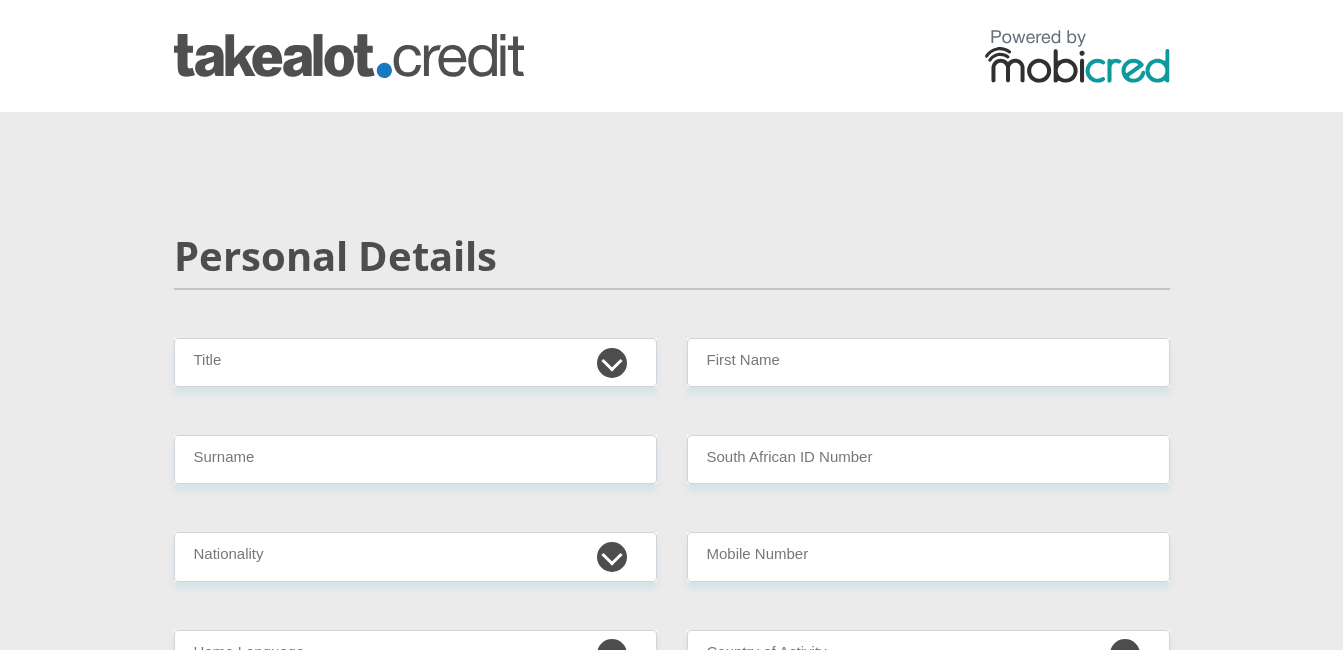 click on "Mr
Ms
Mrs
Dr
Other" at bounding box center [415, 362] 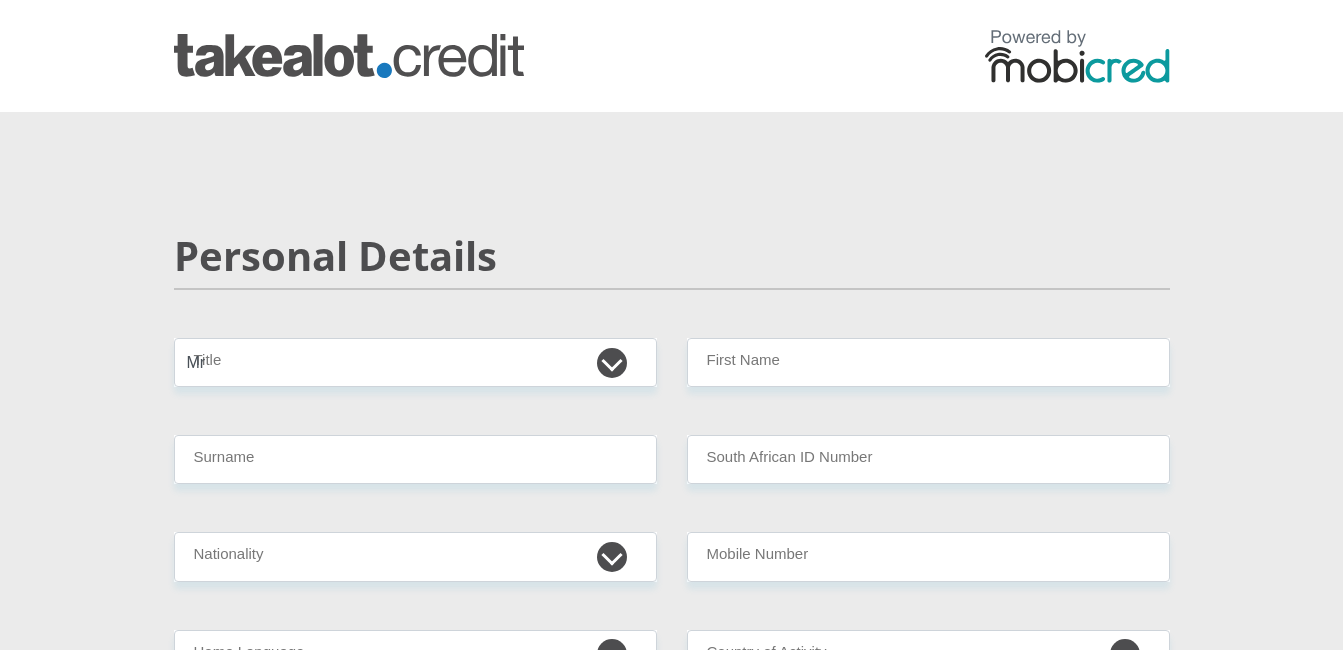 click on "Mr
Ms
Mrs
Dr
Other" at bounding box center [415, 362] 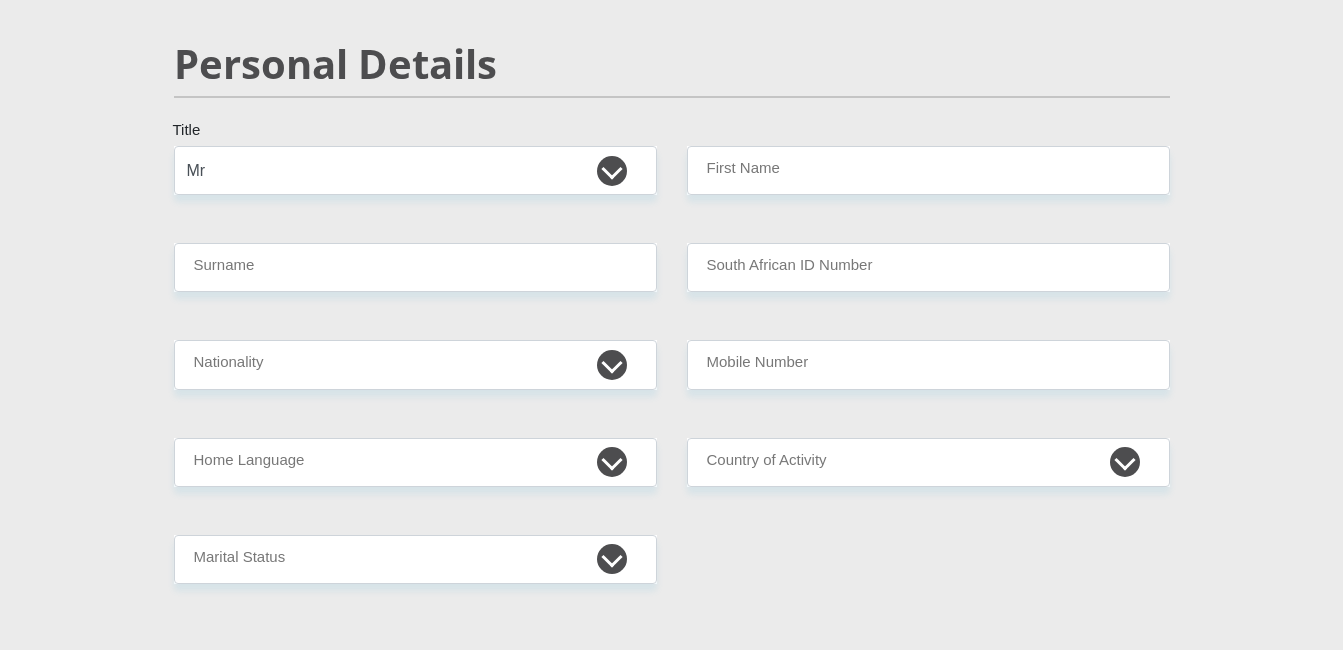 scroll, scrollTop: 200, scrollLeft: 0, axis: vertical 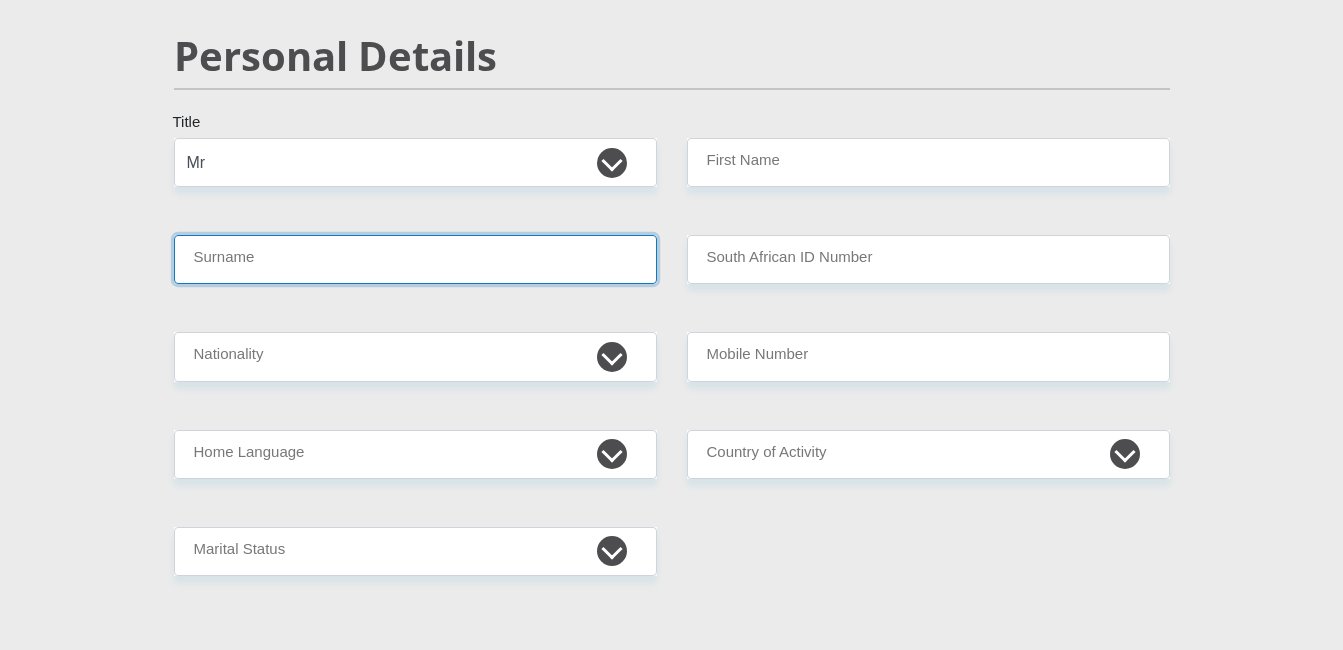 click on "Surname" at bounding box center (415, 259) 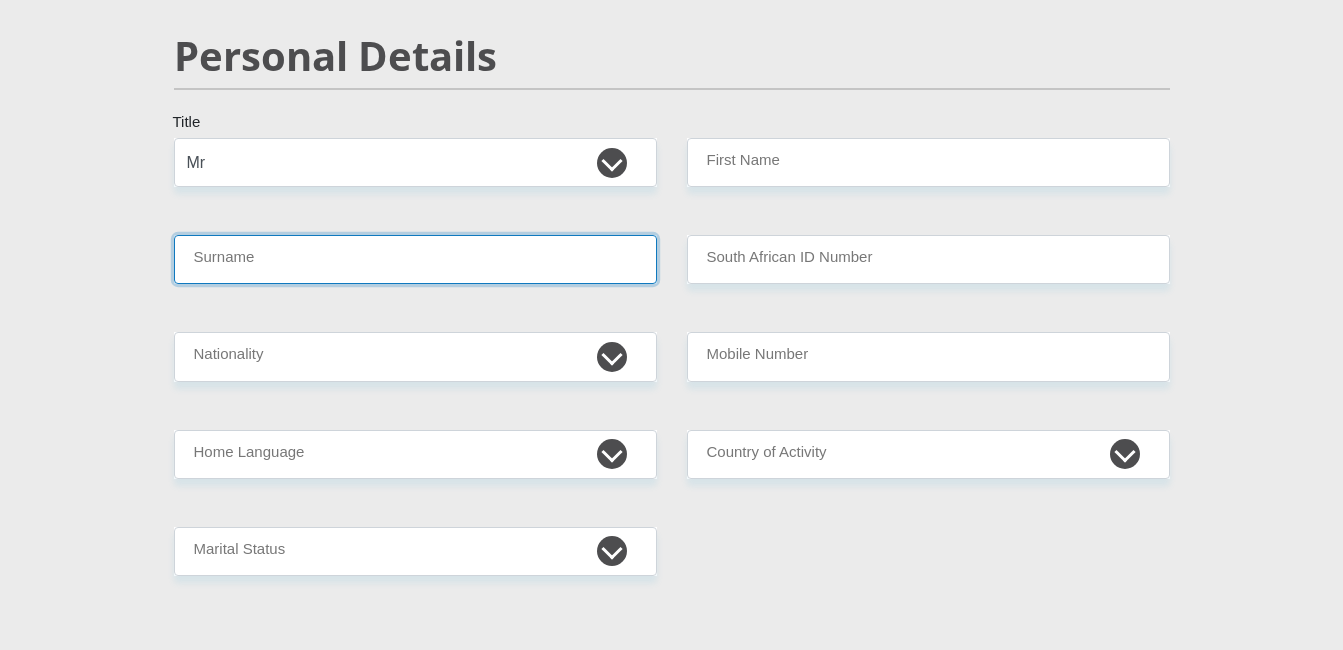 type on "[LAST]" 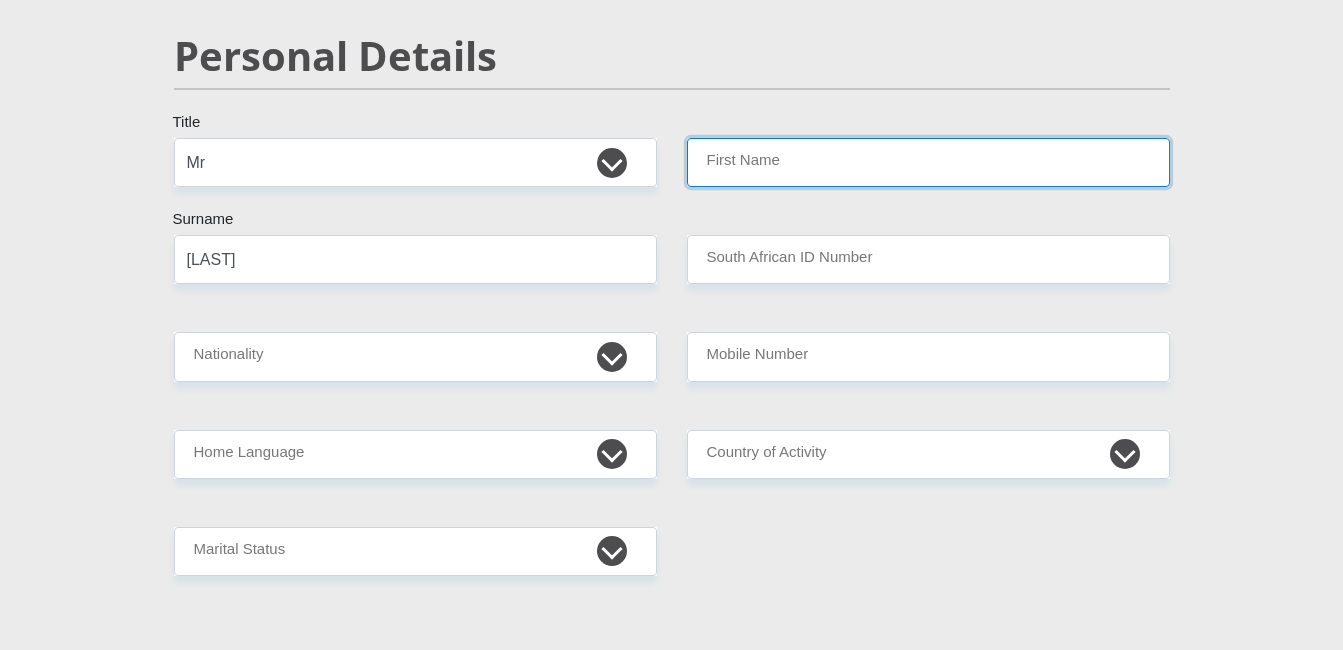 type on "[FIRST]" 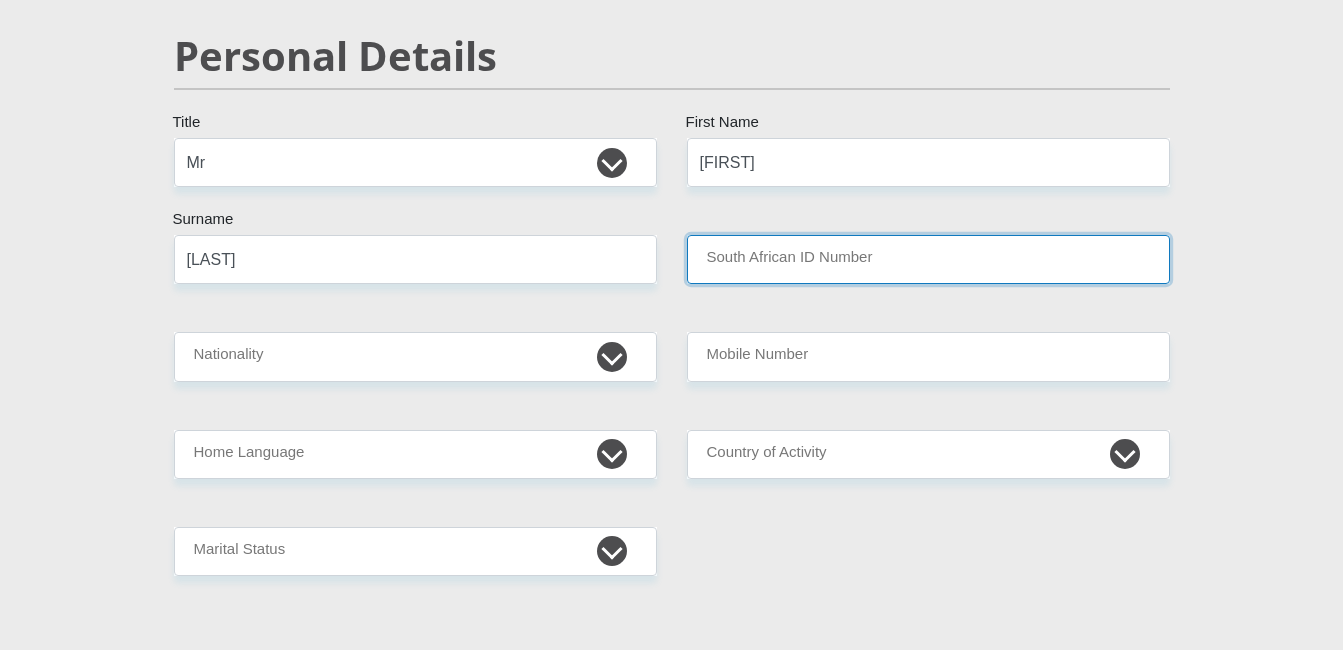 type on "[ID_NUMBER]" 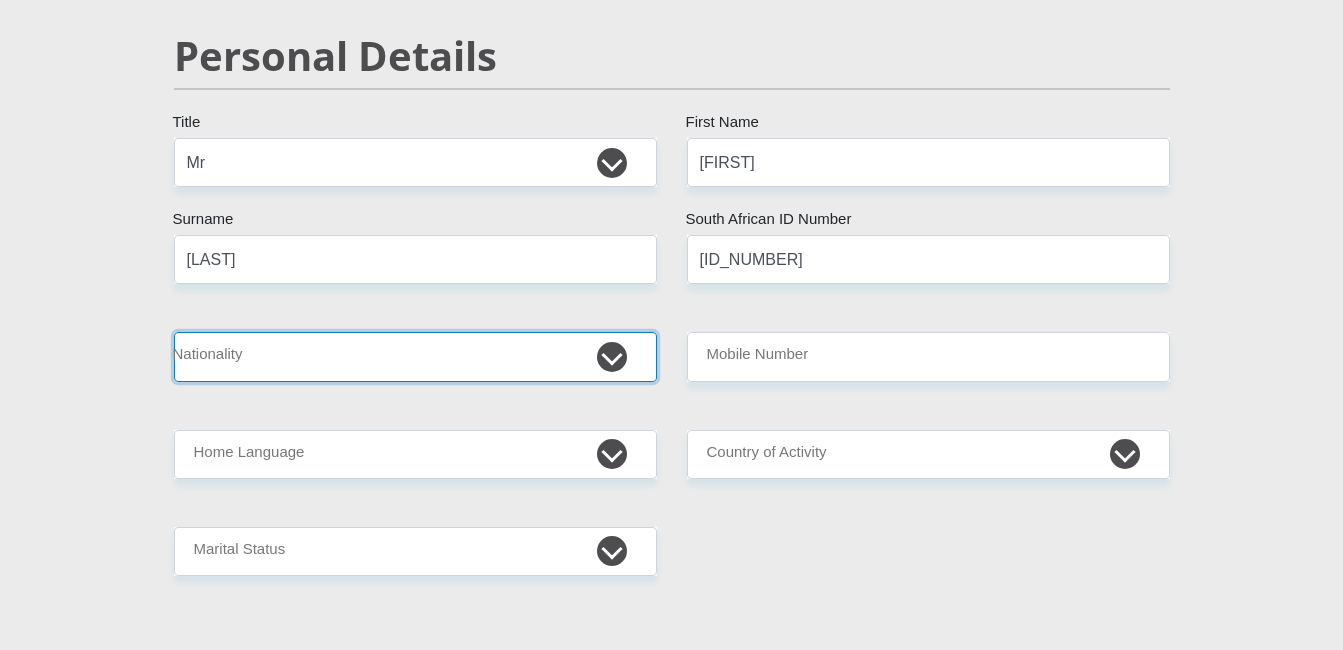 select on "ZAF" 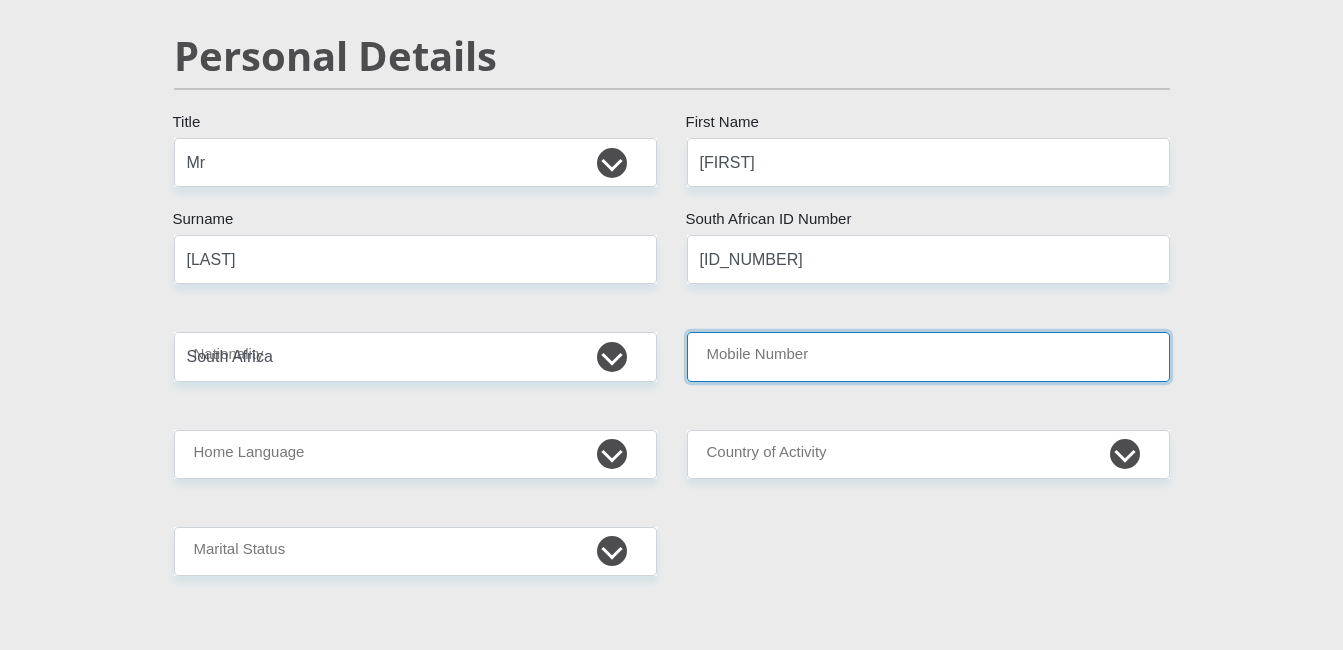 type on "[PHONE]" 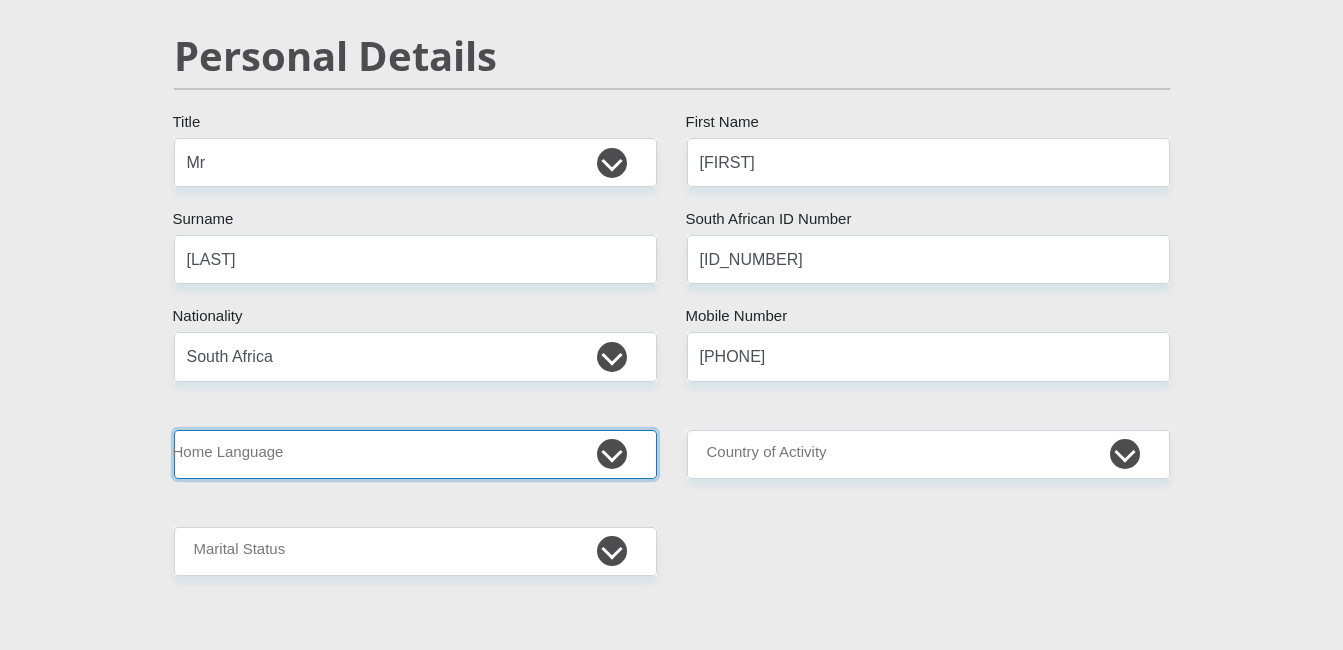 click on "Afrikaans
English
Sepedi
South Ndebele
Southern Sotho
Swati
Tsonga
Tswana
Venda
Xhosa
Zulu
Other" at bounding box center [415, 454] 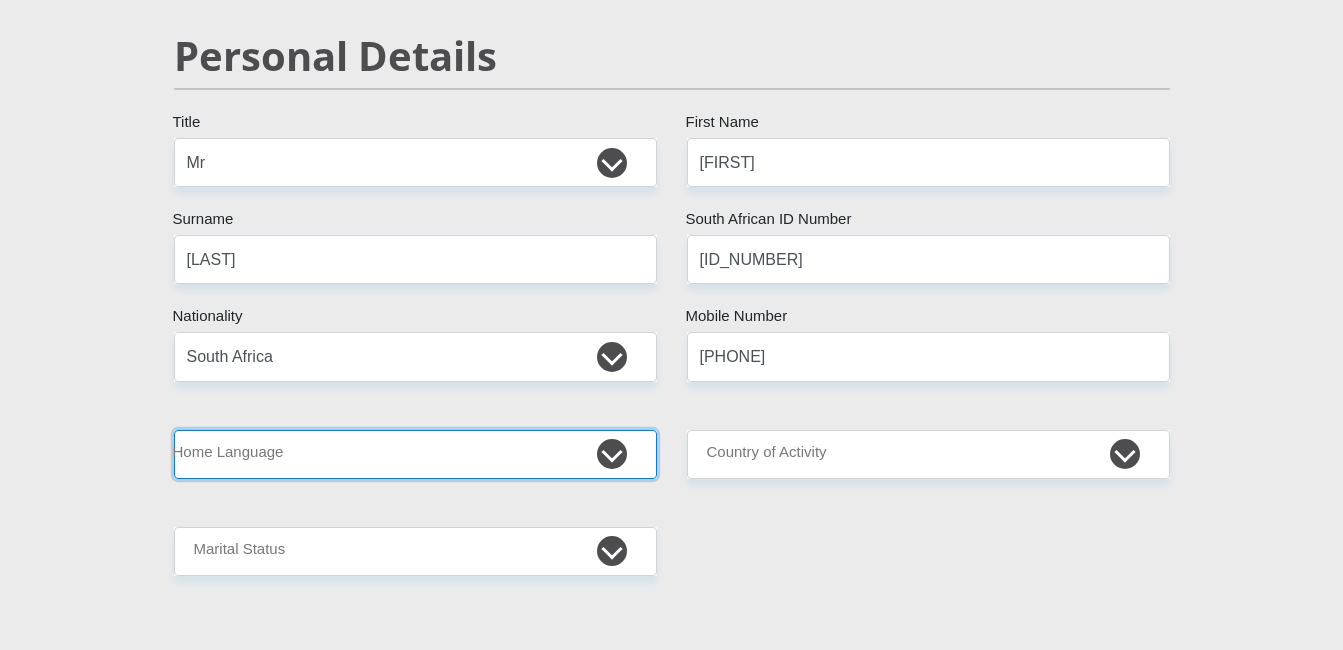select on "xho" 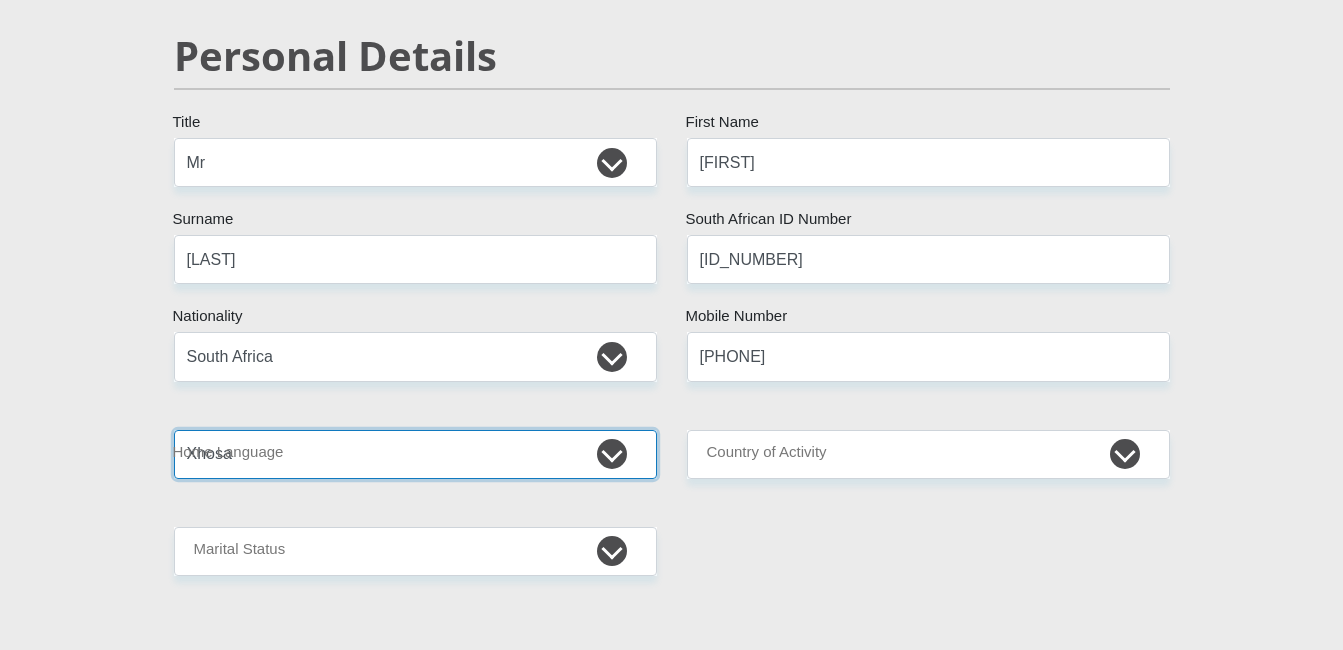 click on "Afrikaans
English
Sepedi
South Ndebele
Southern Sotho
Swati
Tsonga
Tswana
Venda
Xhosa
Zulu
Other" at bounding box center [415, 454] 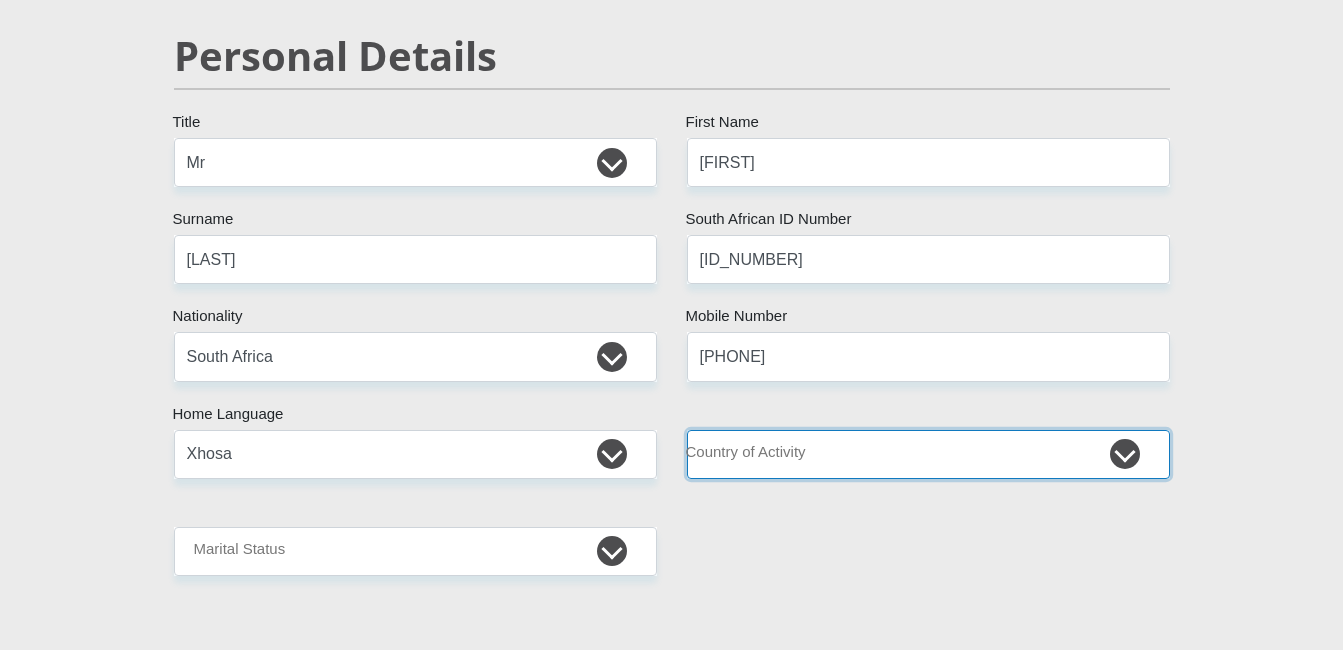 click on "South Africa
Afghanistan
Aland Islands
Albania
Algeria
America Samoa
American Virgin Islands
Andorra
Angola
Anguilla
Antarctica
Antigua and Barbuda
Argentina
Armenia
Aruba
Ascension Island
Australia
Austria
Azerbaijan
Chad" at bounding box center (928, 454) 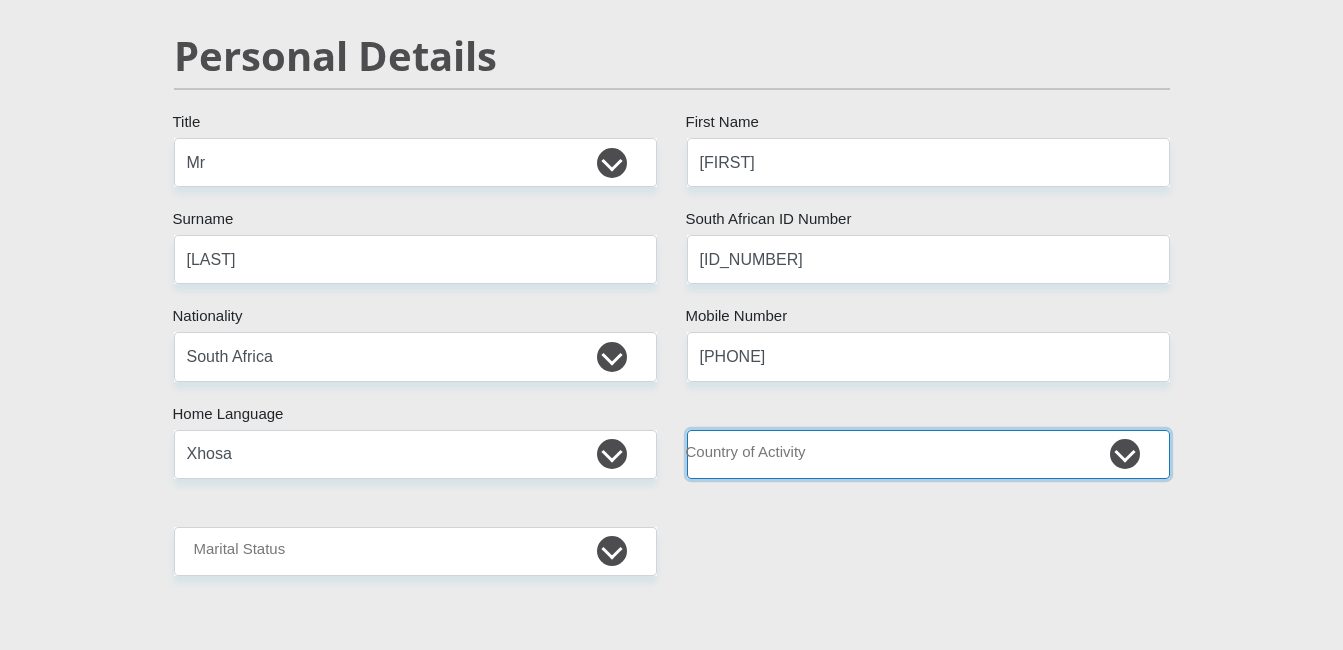 select on "ZAF" 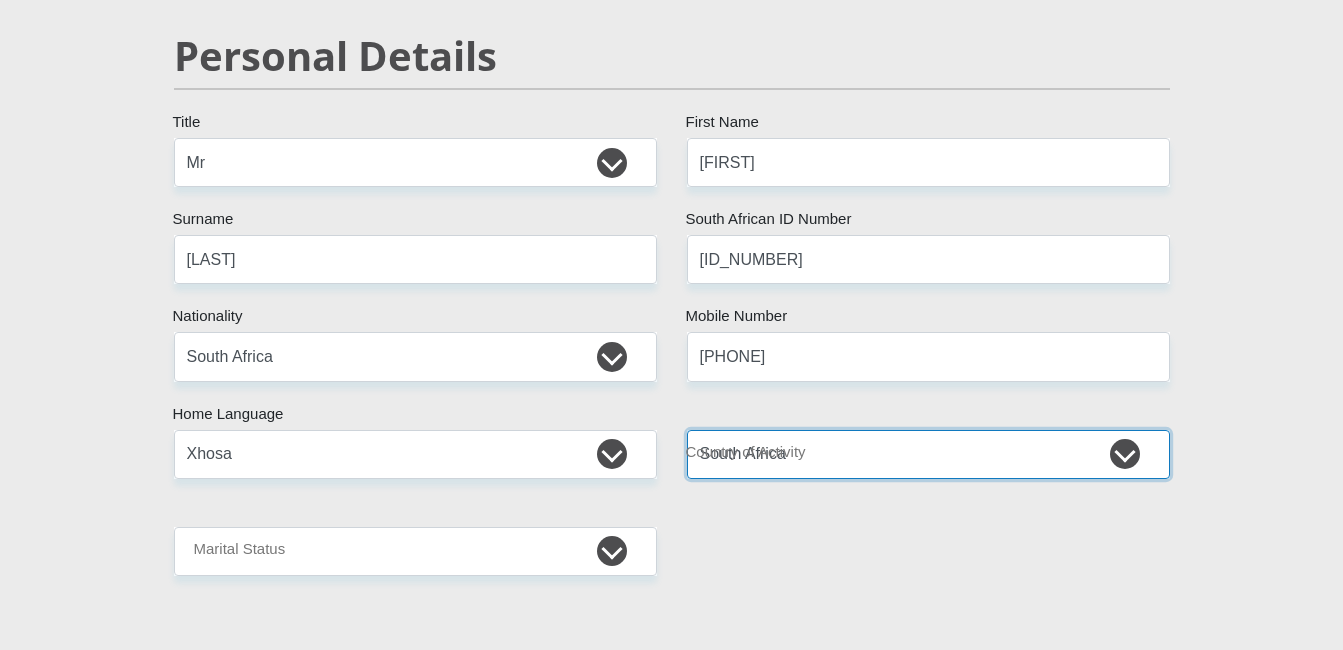 click on "South Africa
Afghanistan
Aland Islands
Albania
Algeria
America Samoa
American Virgin Islands
Andorra
Angola
Anguilla
Antarctica
Antigua and Barbuda
Argentina
Armenia
Aruba
Ascension Island
Australia
Austria
Azerbaijan
Chad" at bounding box center (928, 454) 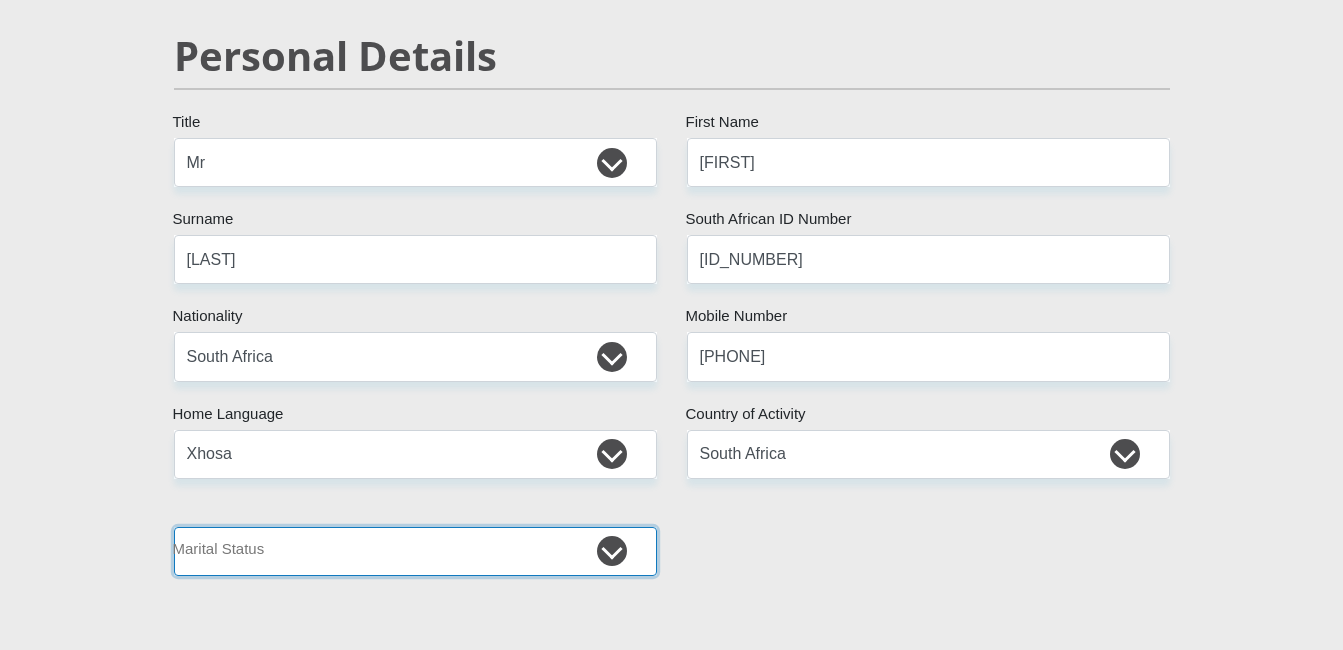 click on "Married ANC
Single
Divorced
Widowed
Married COP or Customary Law" at bounding box center [415, 551] 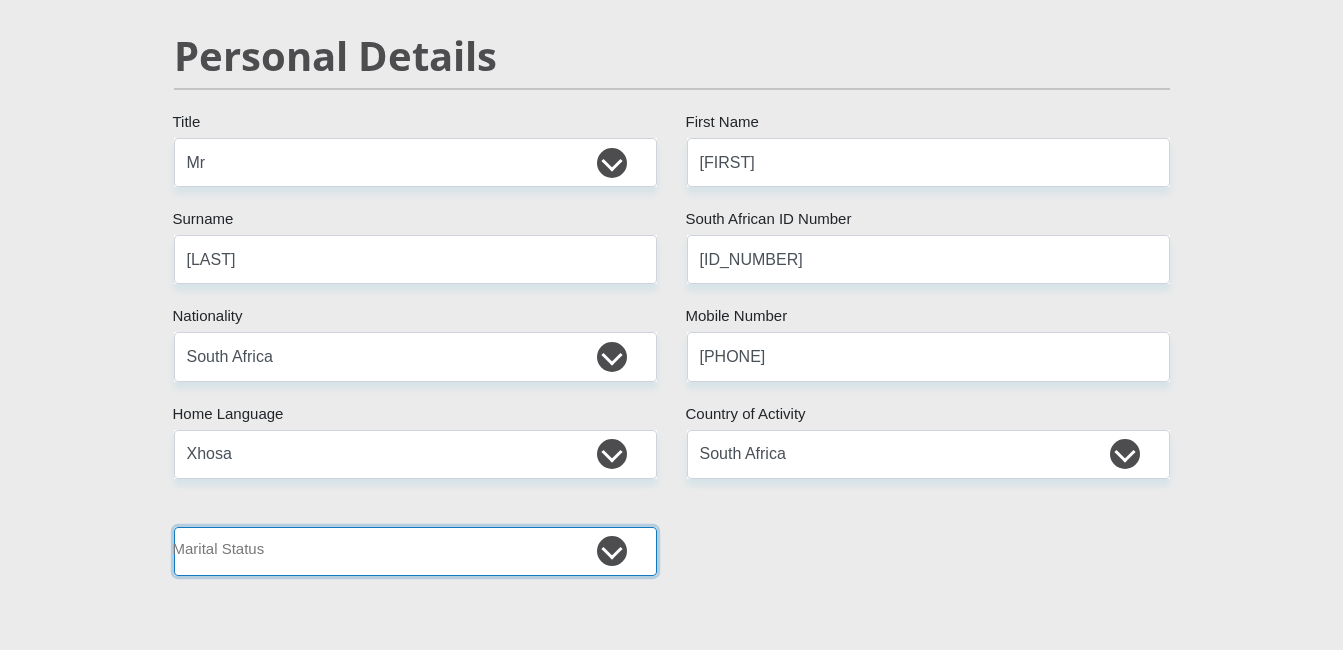 select on "2" 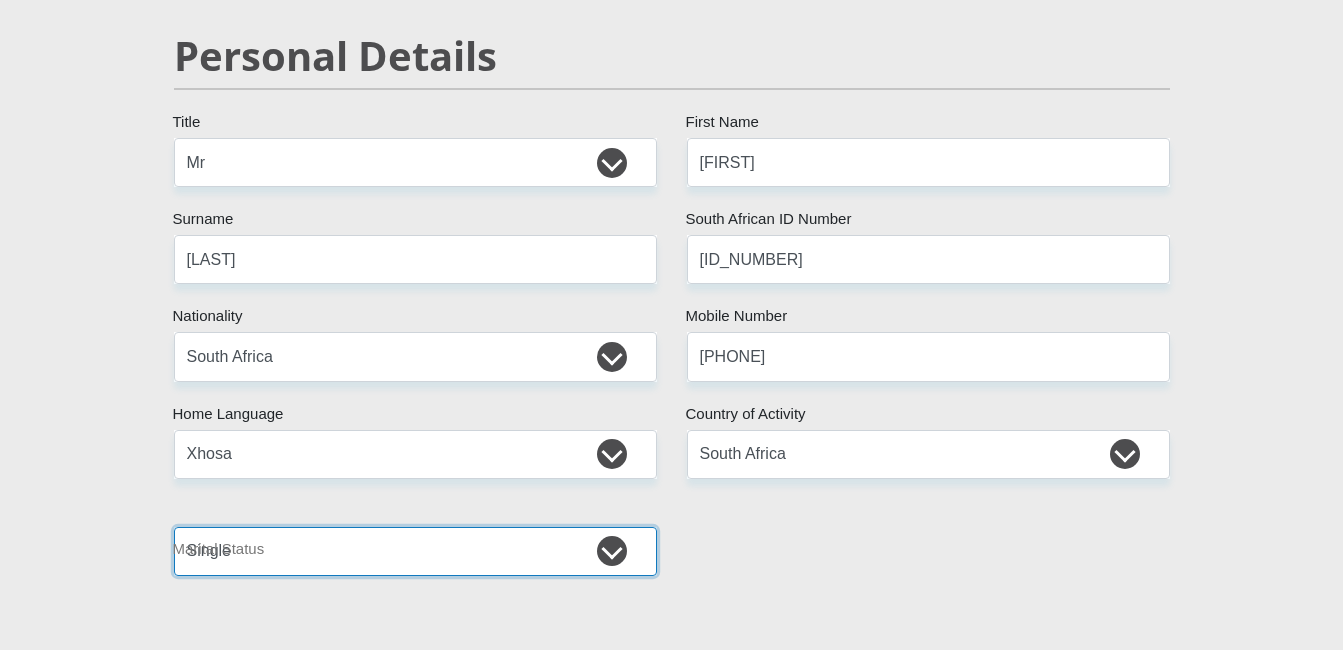 click on "Married ANC
Single
Divorced
Widowed
Married COP or Customary Law" at bounding box center (415, 551) 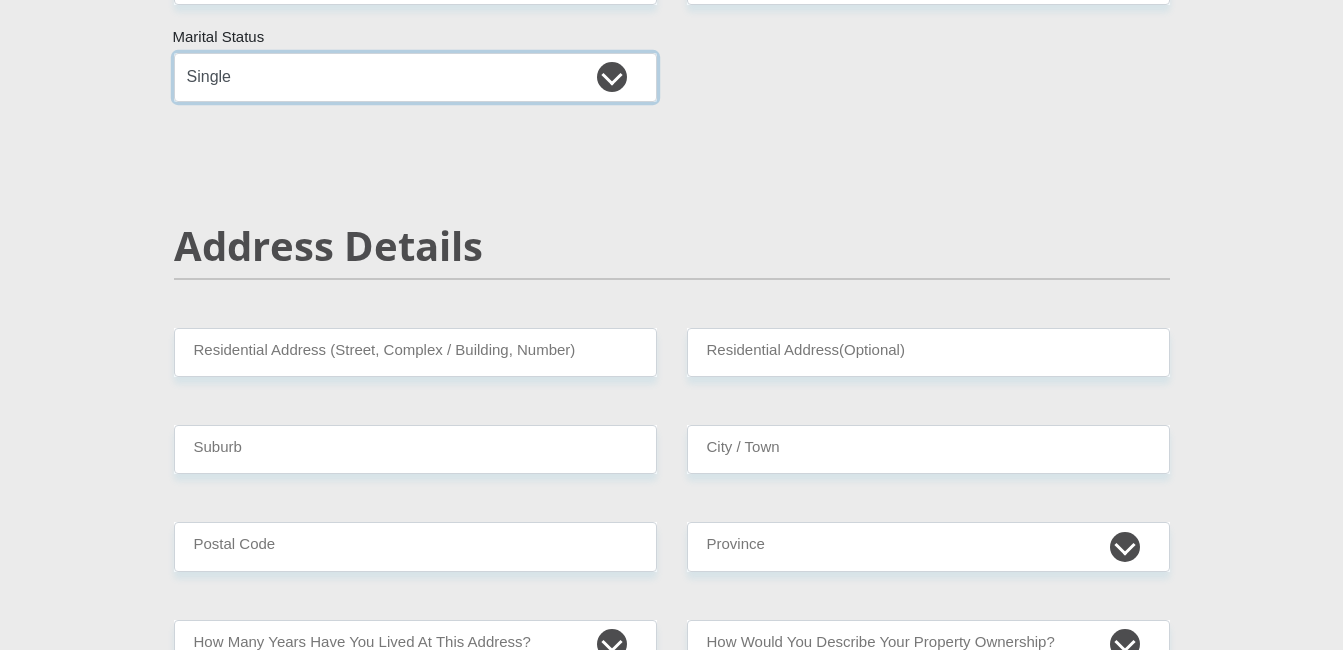 scroll, scrollTop: 800, scrollLeft: 0, axis: vertical 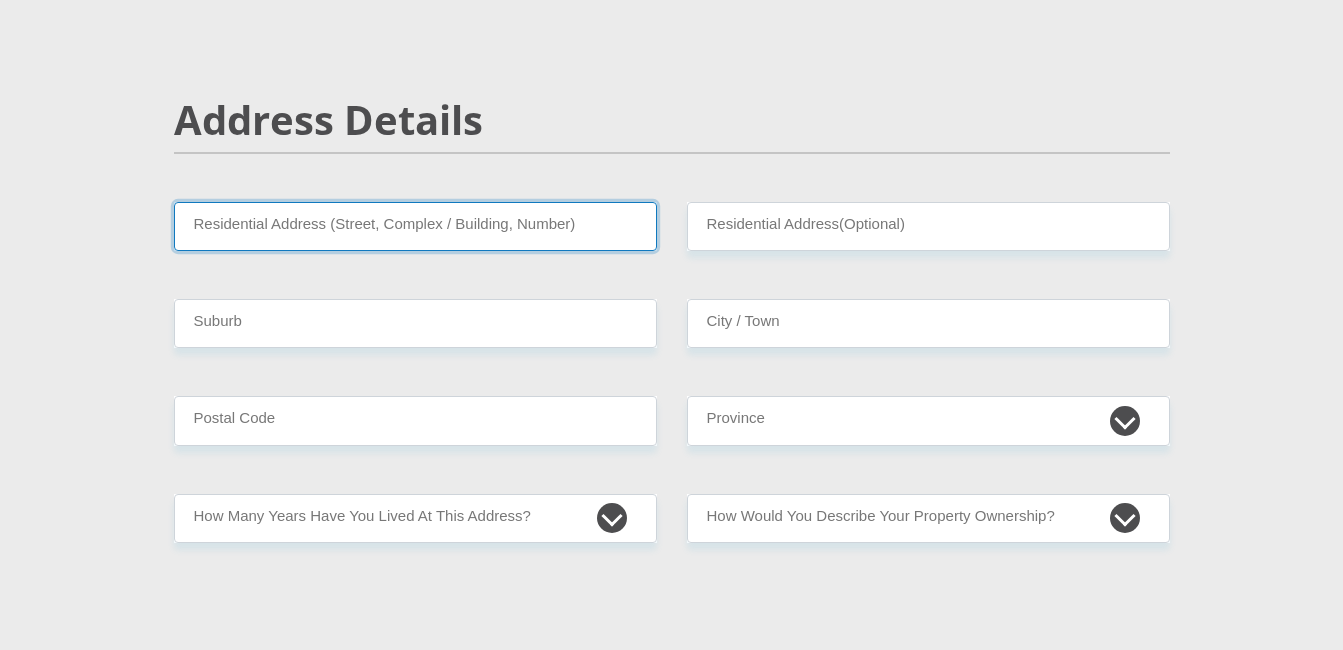 click on "Residential Address (Street, Complex / Building, Number)" at bounding box center [415, 226] 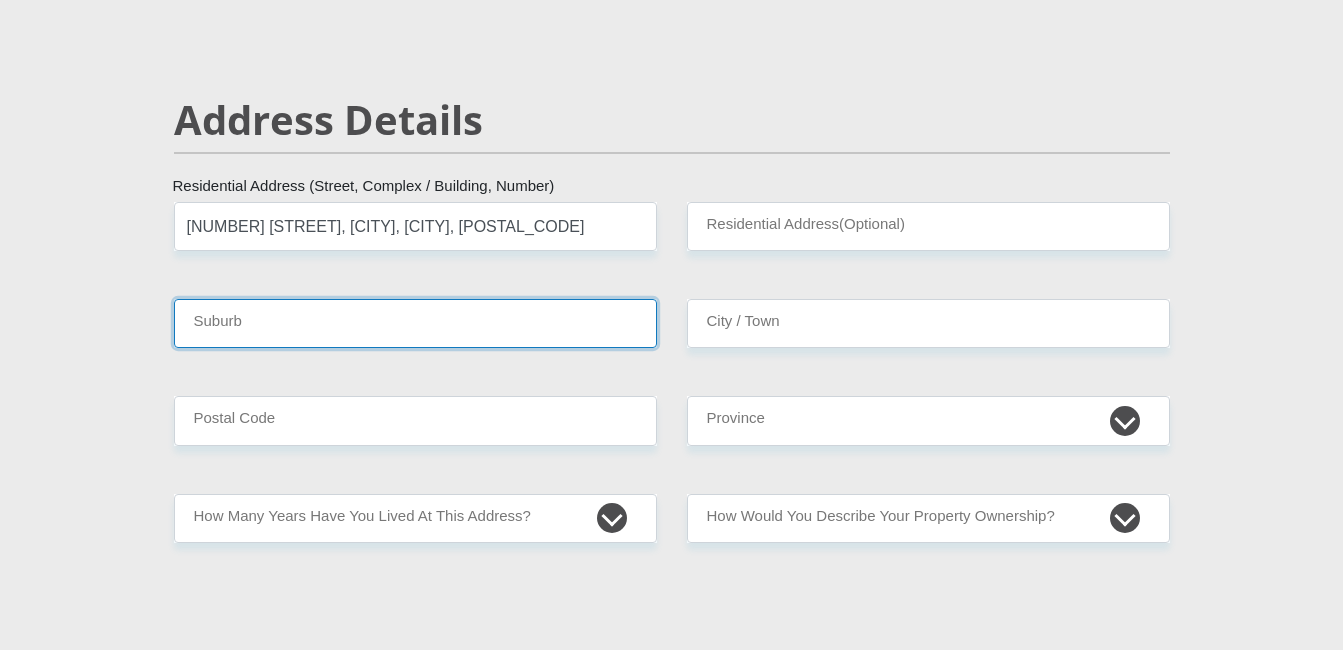 type on "[CITY]" 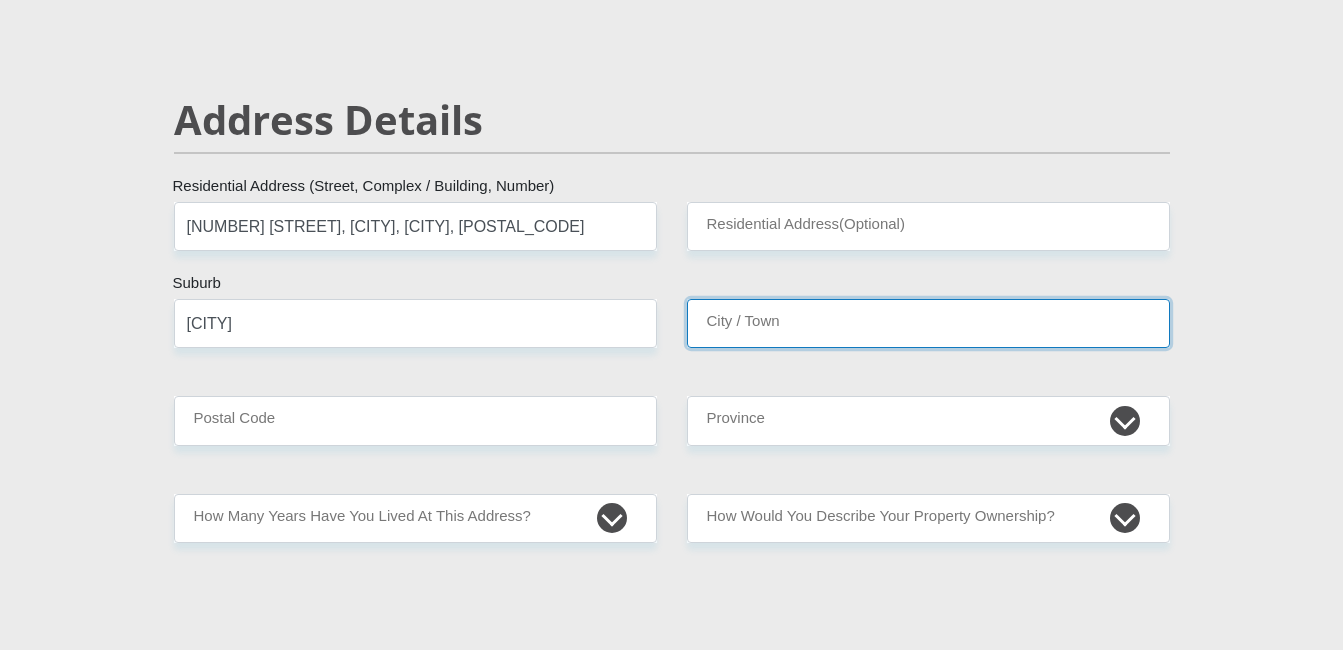 type on "[CITY]" 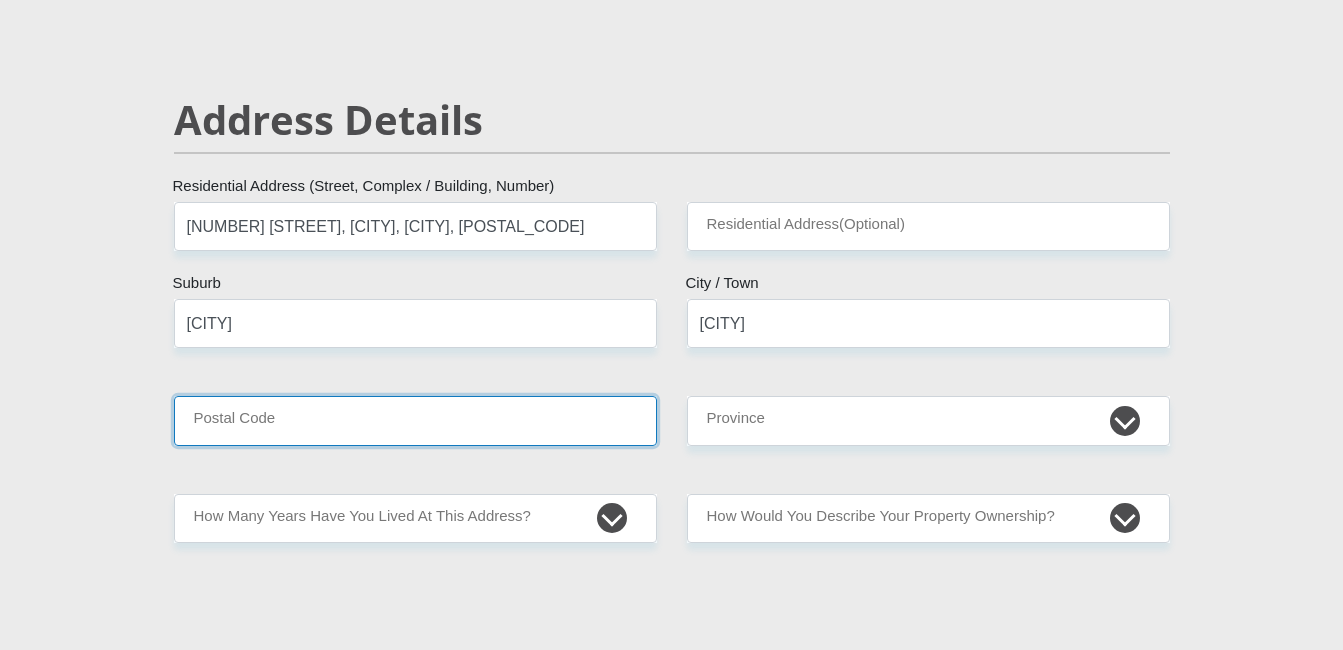 type on "2000" 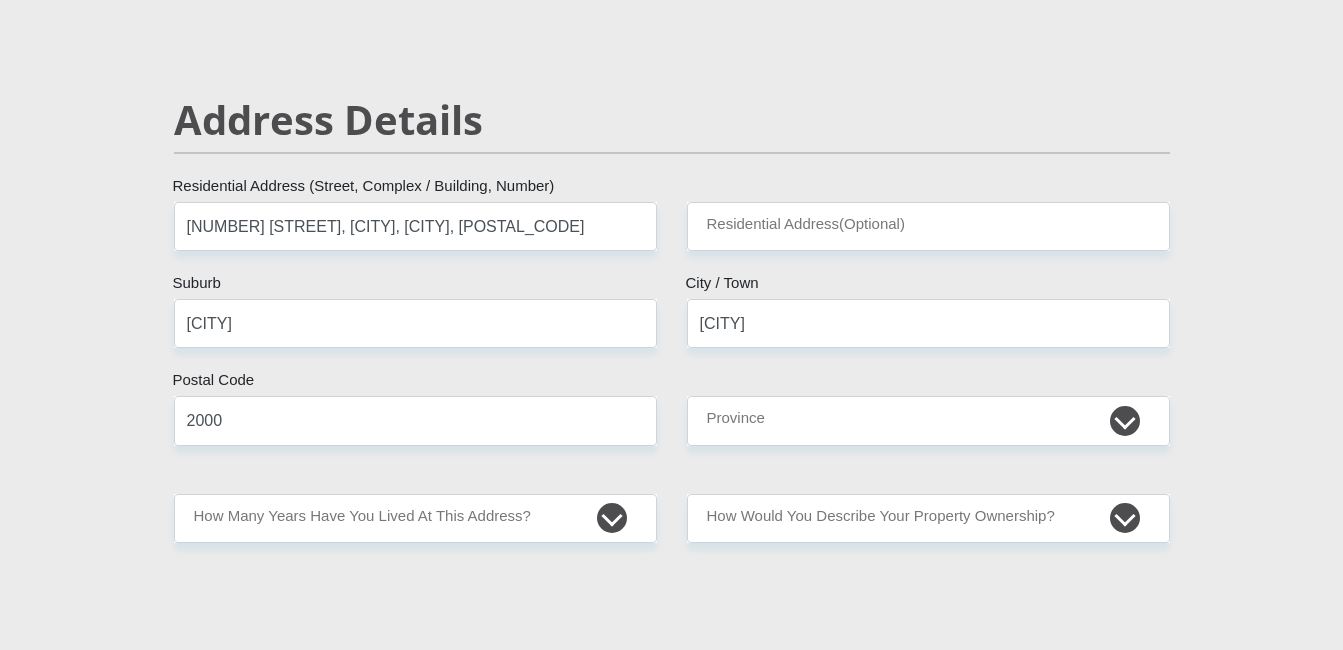 type on "[EMAIL]" 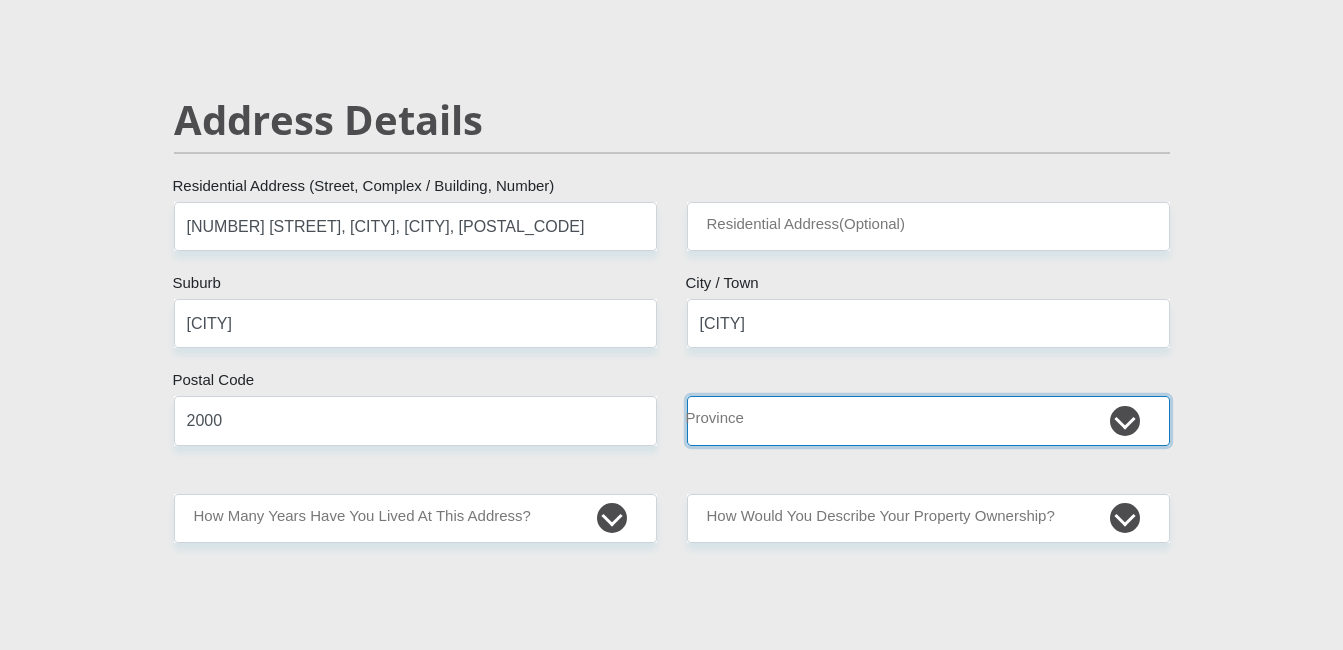 click on "Eastern Cape
Free State
Gauteng
KwaZulu-Natal
Limpopo
Mpumalanga
Northern Cape
North West
Western Cape" at bounding box center [928, 420] 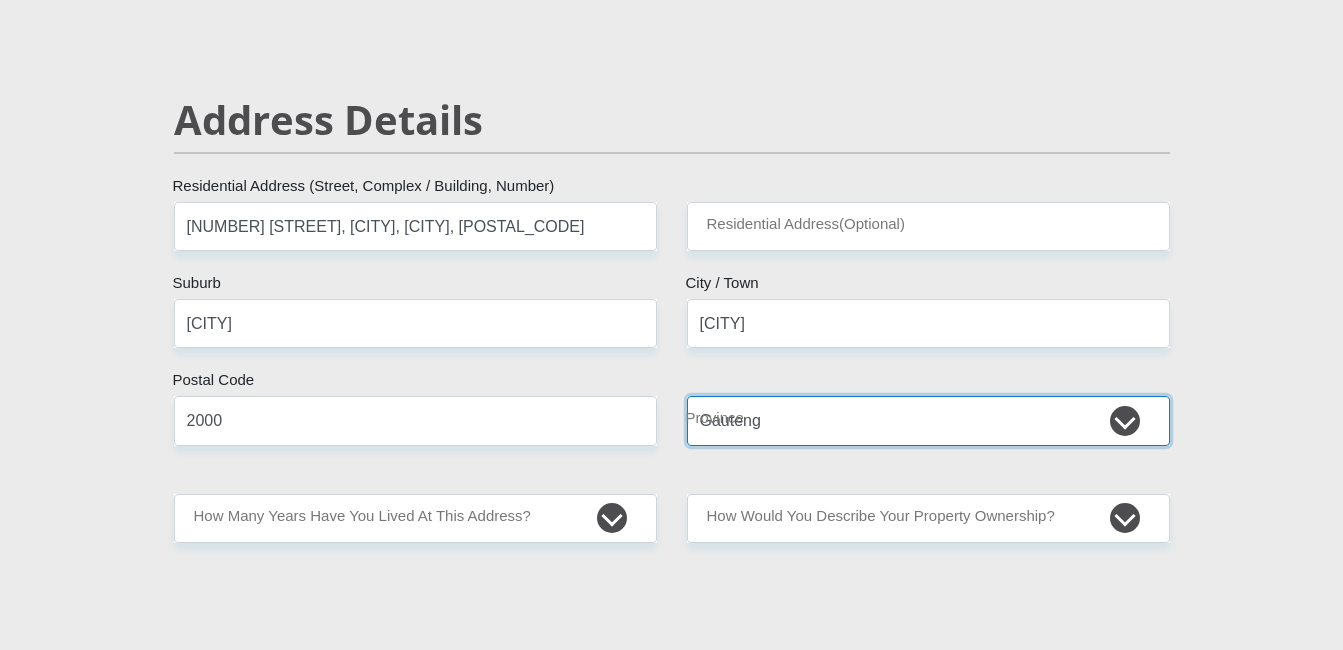 click on "Eastern Cape
Free State
Gauteng
KwaZulu-Natal
Limpopo
Mpumalanga
Northern Cape
North West
Western Cape" at bounding box center (928, 420) 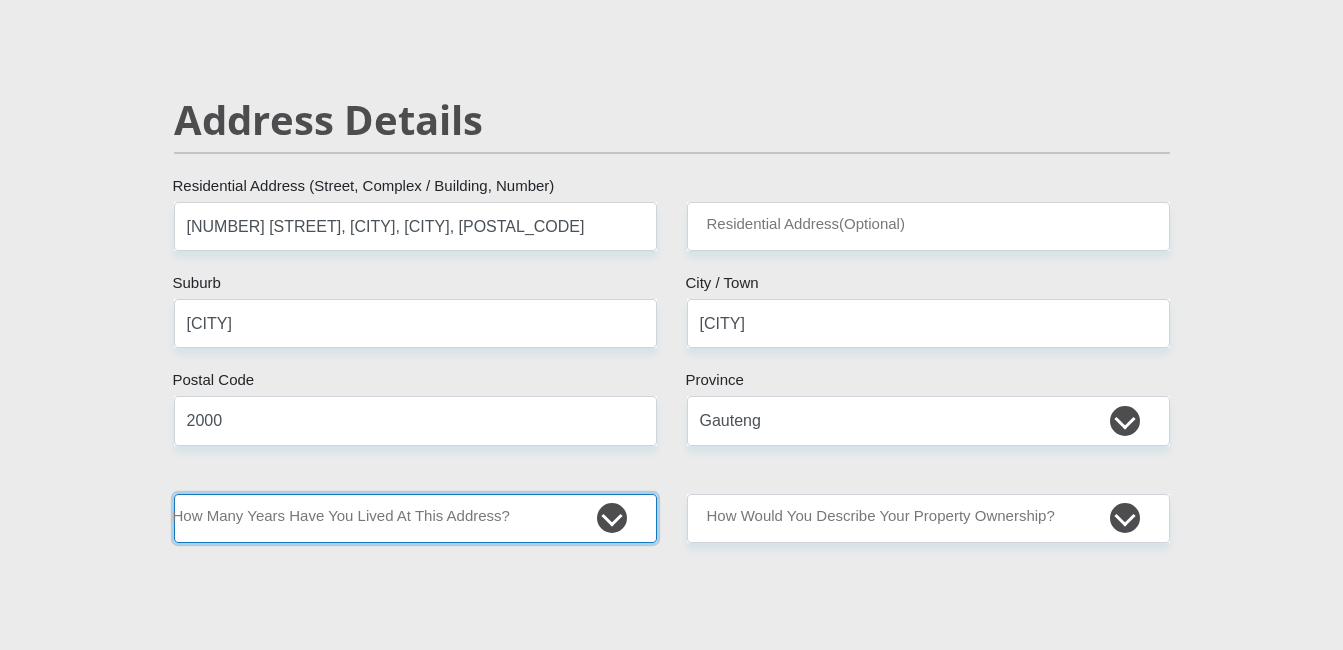 click on "less than 1 year
1-3 years
3-5 years
5+ years" at bounding box center [415, 518] 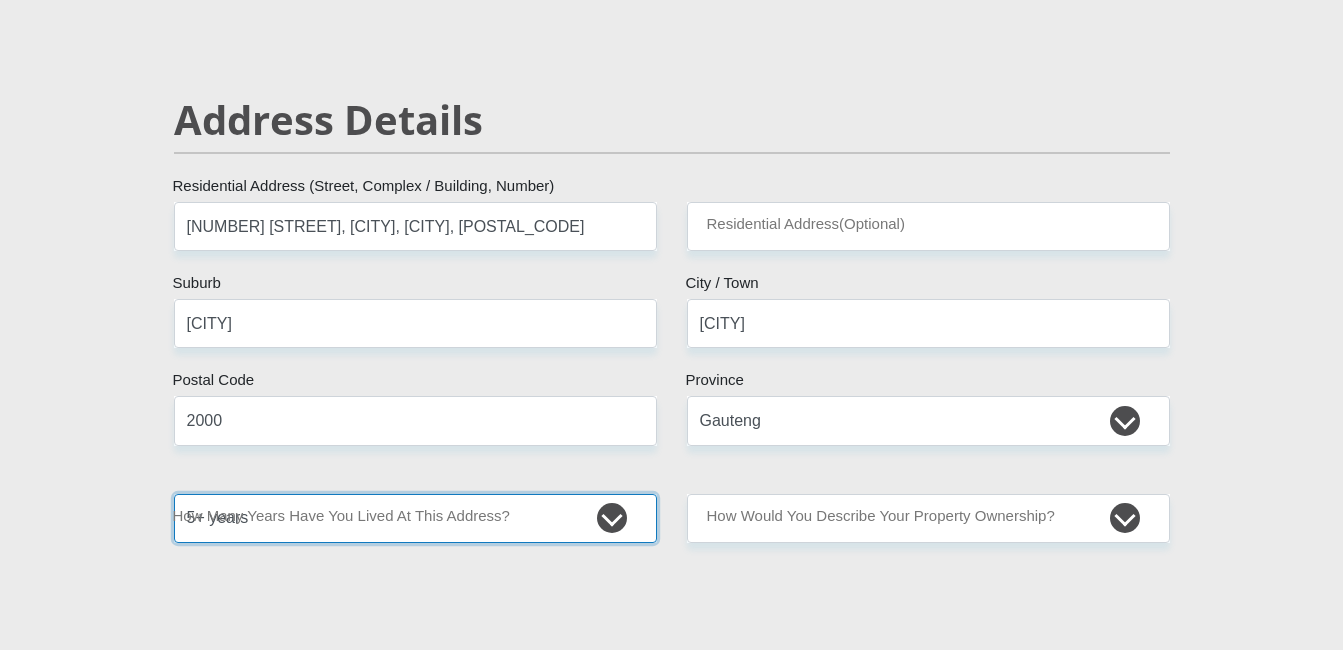 click on "less than 1 year
1-3 years
3-5 years
5+ years" at bounding box center (415, 518) 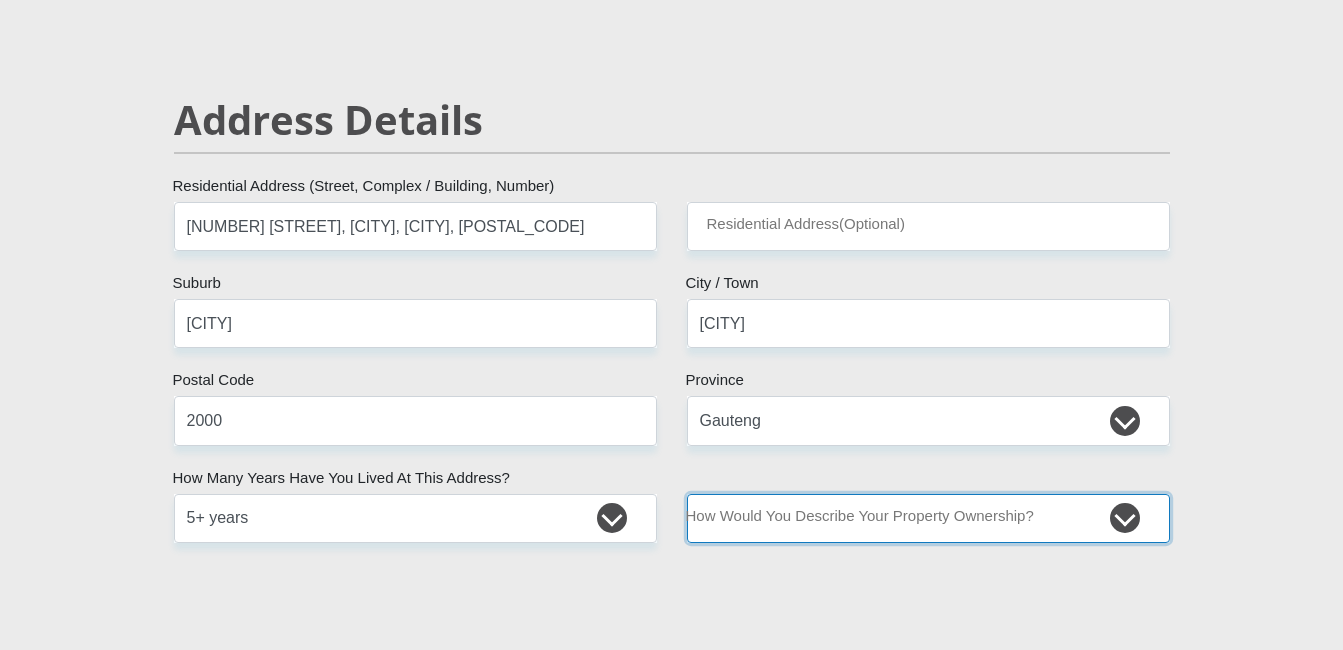 click on "Owned
Rented
Family Owned
Company Dwelling" at bounding box center [928, 518] 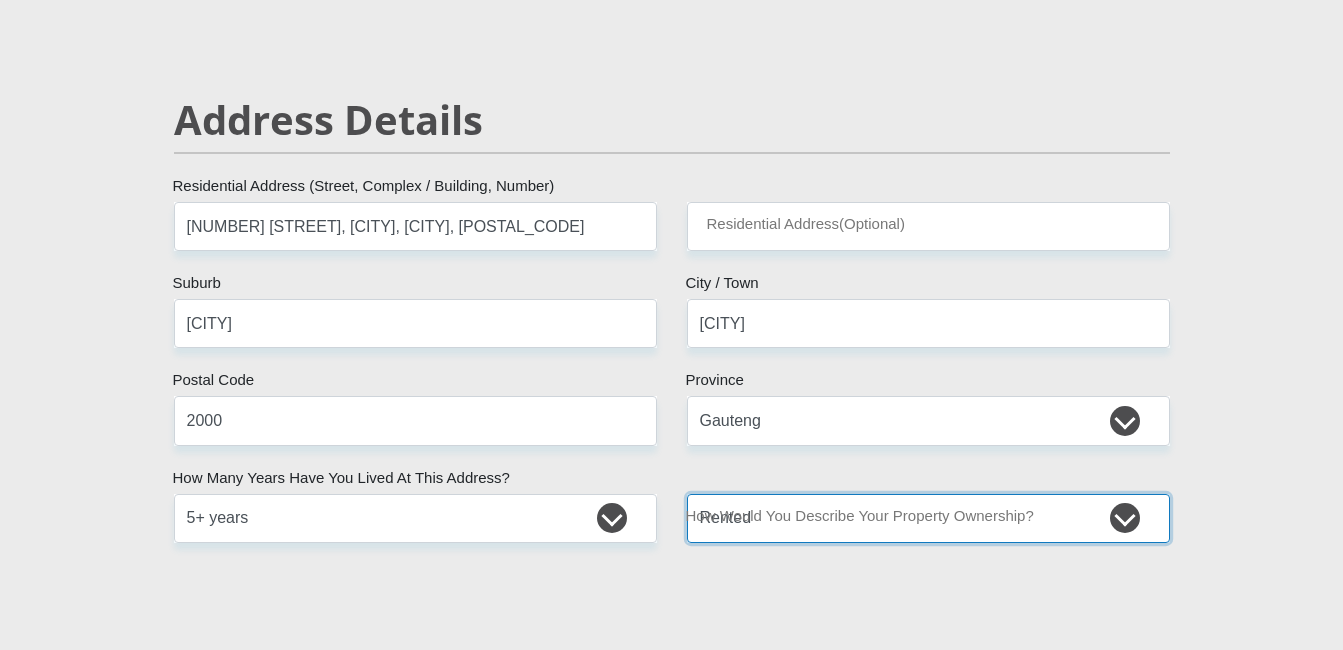 click on "Owned
Rented
Family Owned
Company Dwelling" at bounding box center (928, 518) 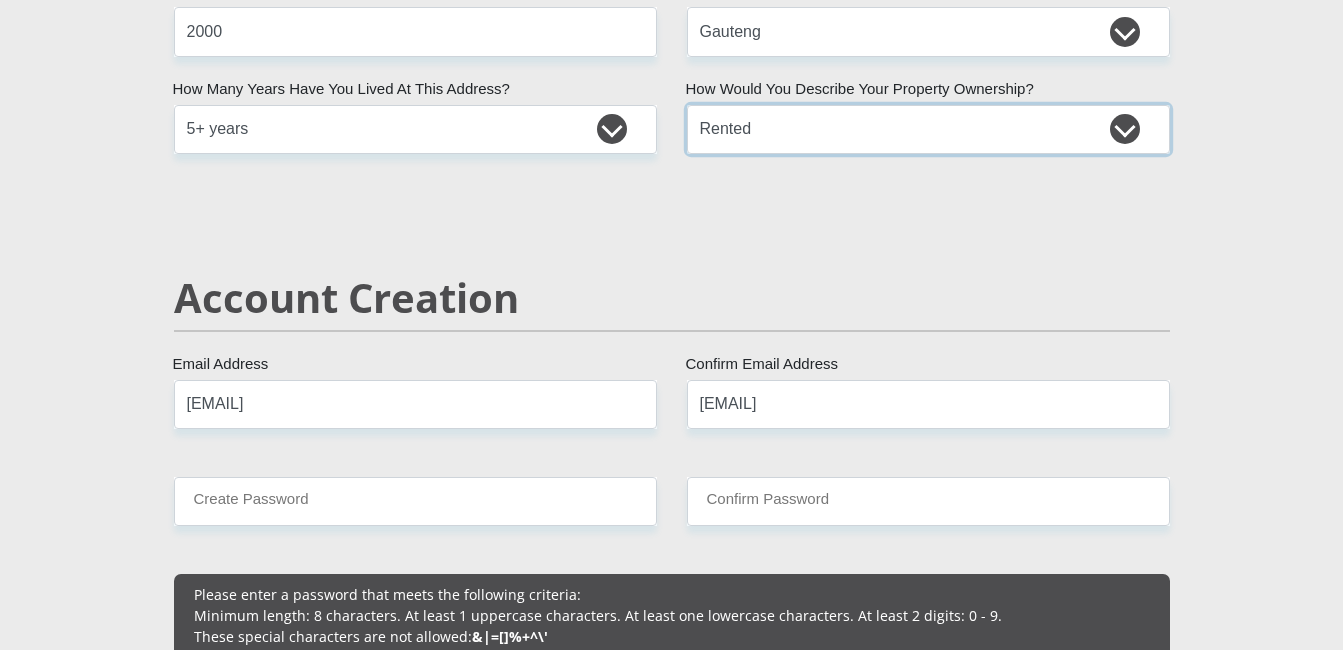 scroll, scrollTop: 1400, scrollLeft: 0, axis: vertical 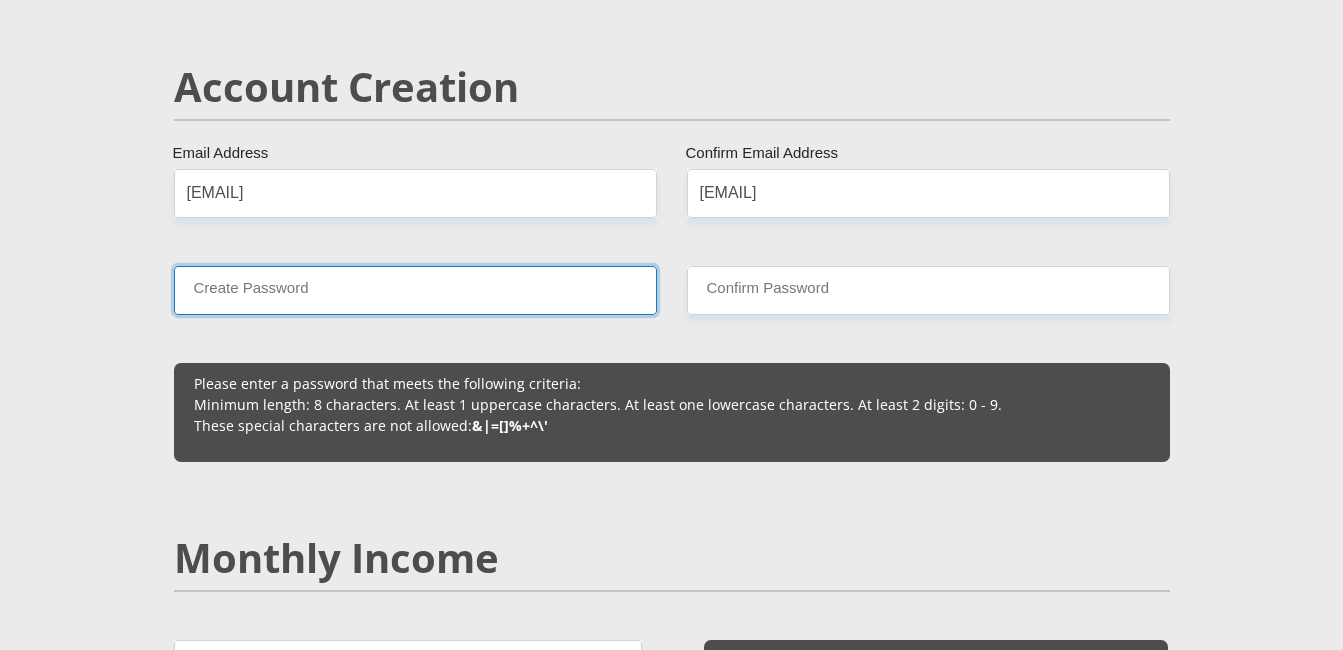 click on "Create Password" at bounding box center [415, 290] 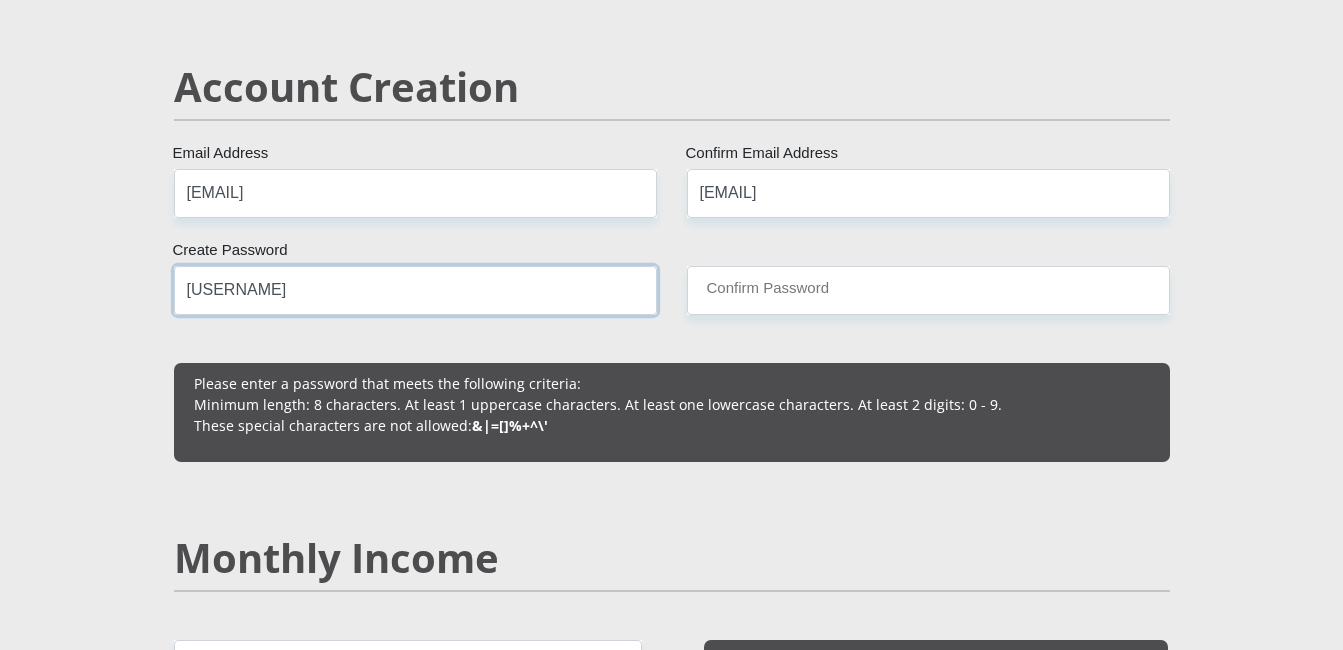 click on "[USERNAME]" at bounding box center [415, 290] 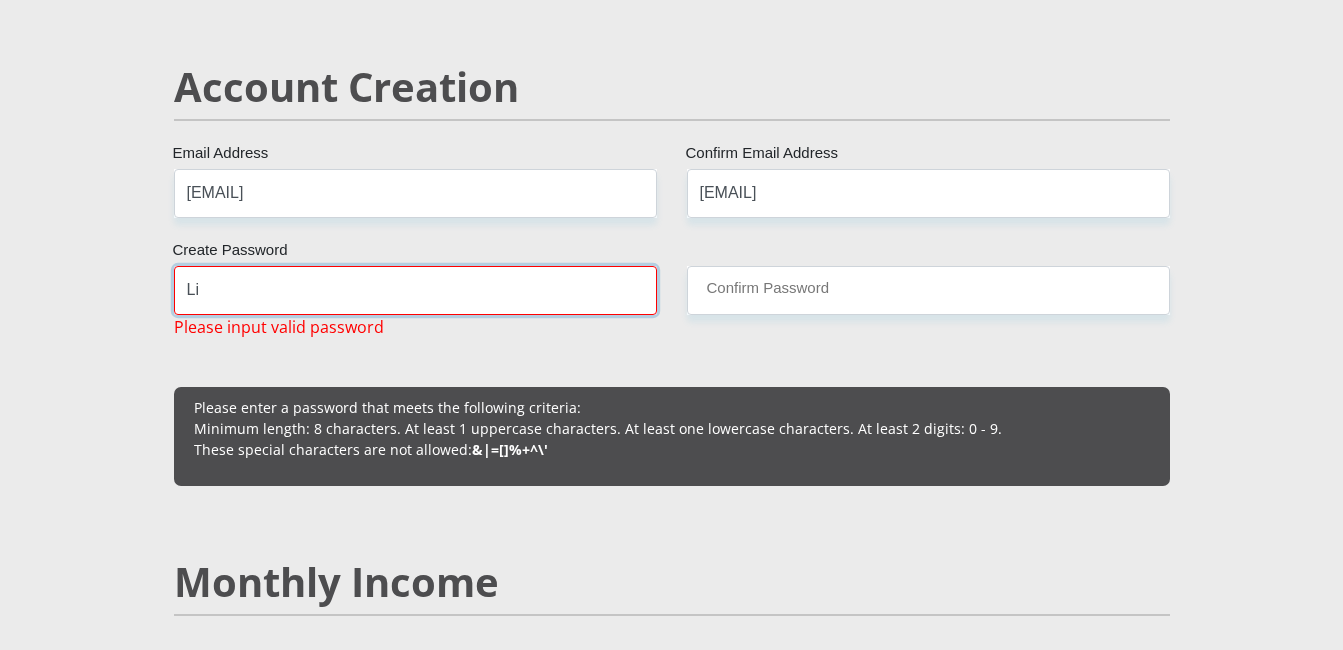 type on "L" 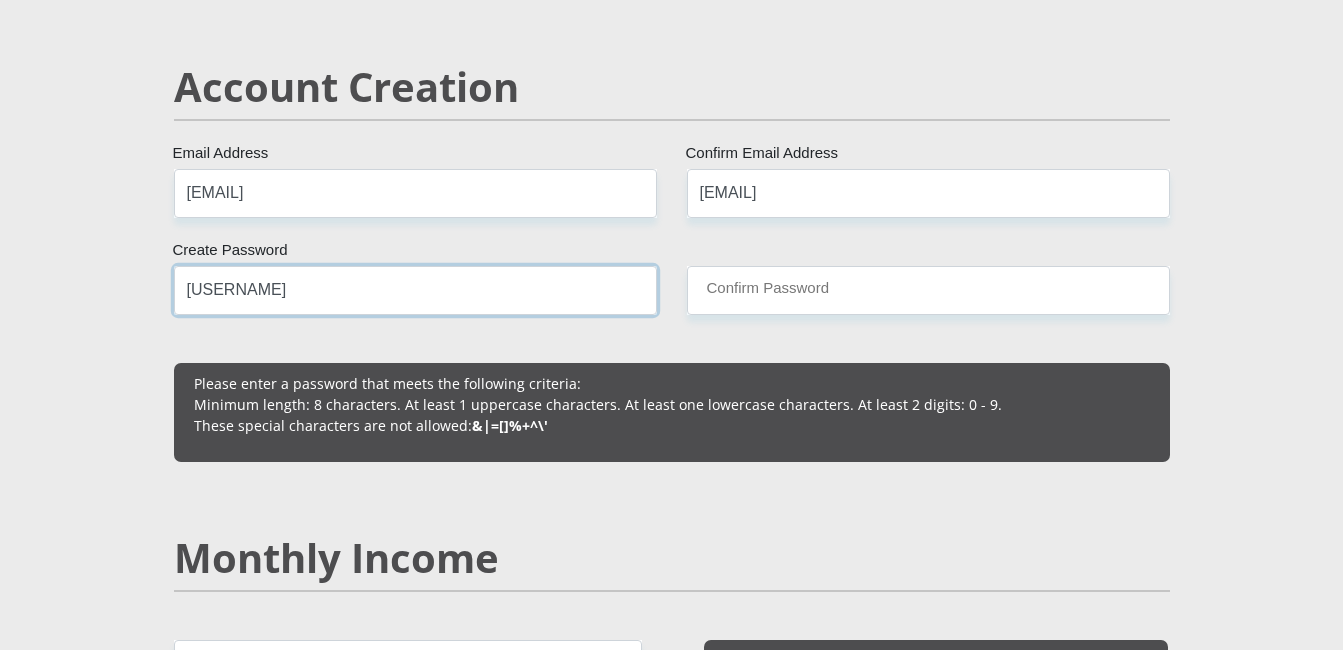 type on "[USERNAME]" 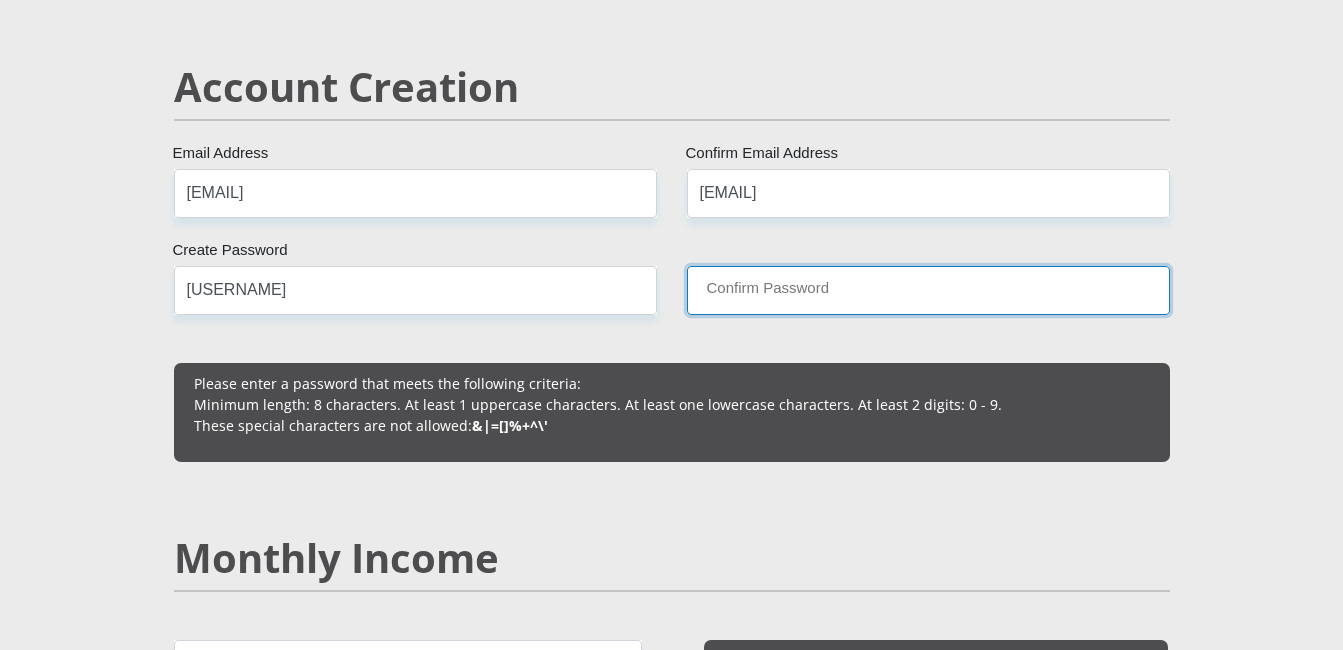 click on "Confirm Password" at bounding box center [928, 290] 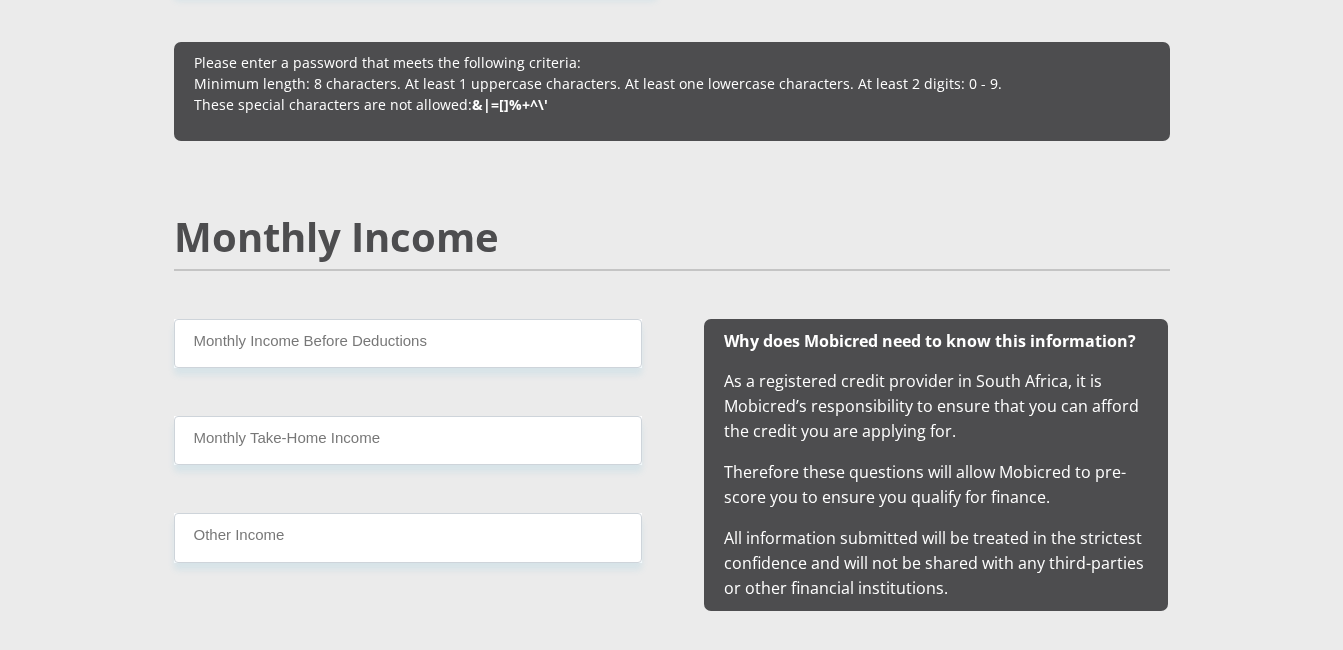 scroll, scrollTop: 1700, scrollLeft: 0, axis: vertical 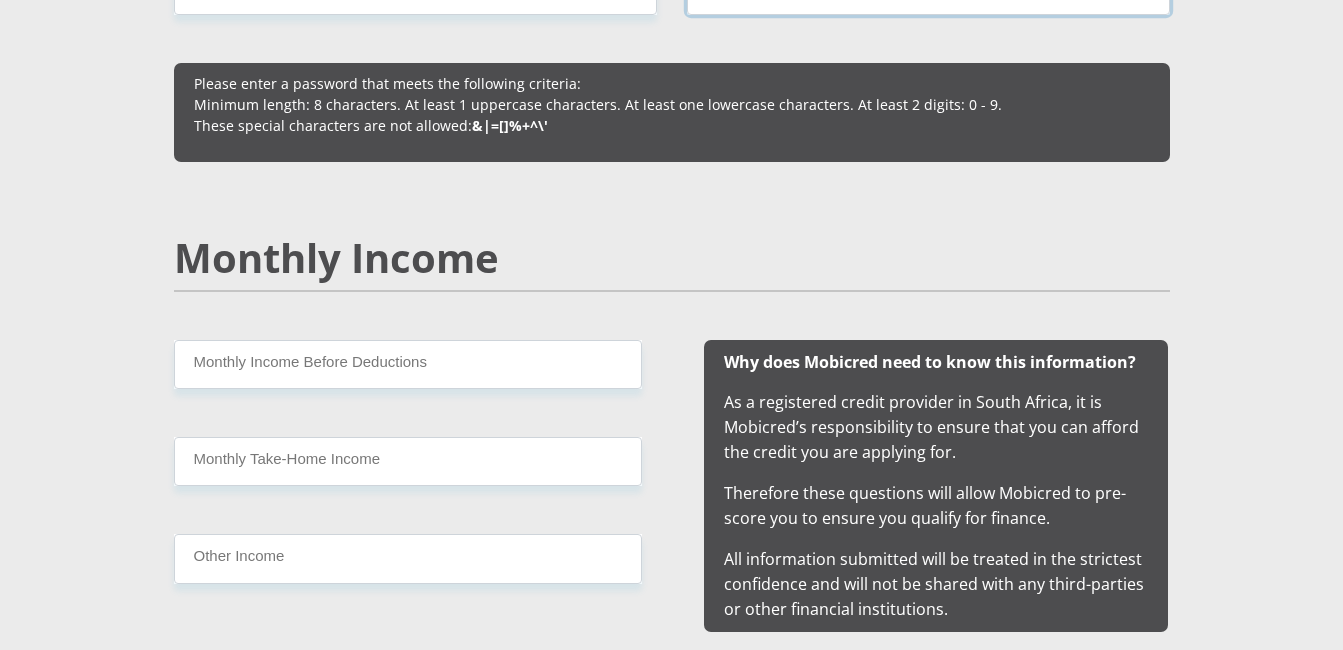 type on "[USERNAME]" 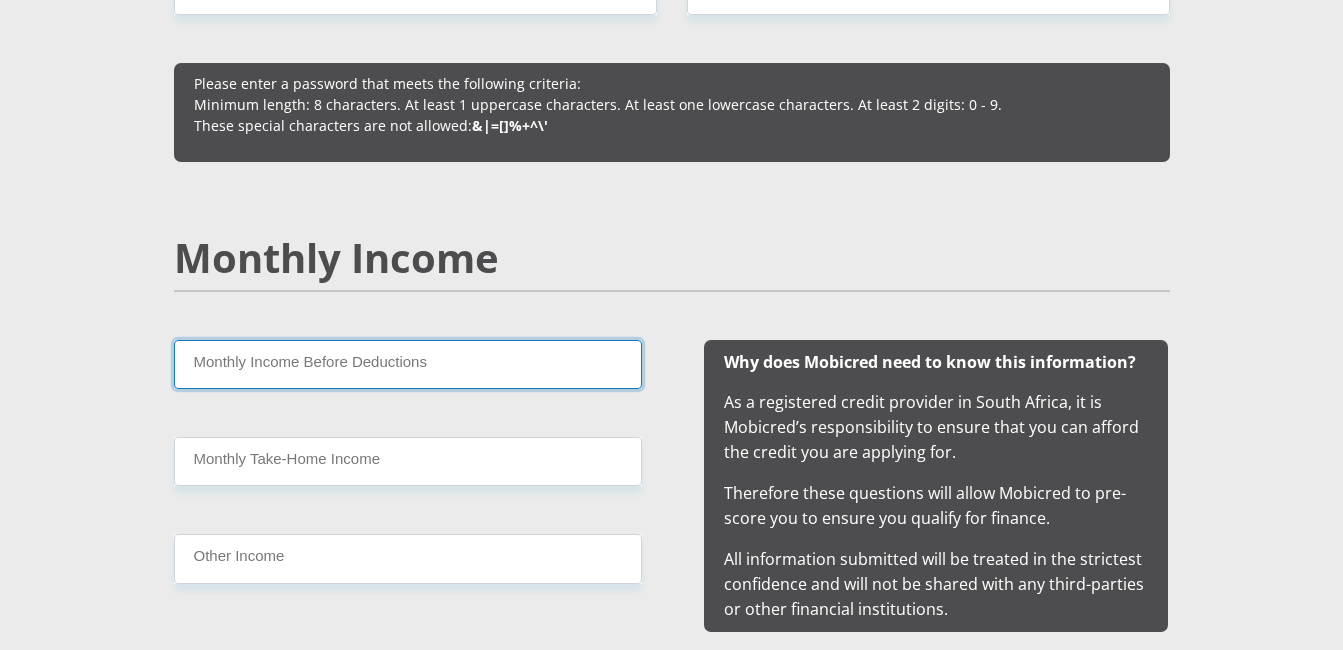 click on "Monthly Income Before Deductions" at bounding box center [408, 364] 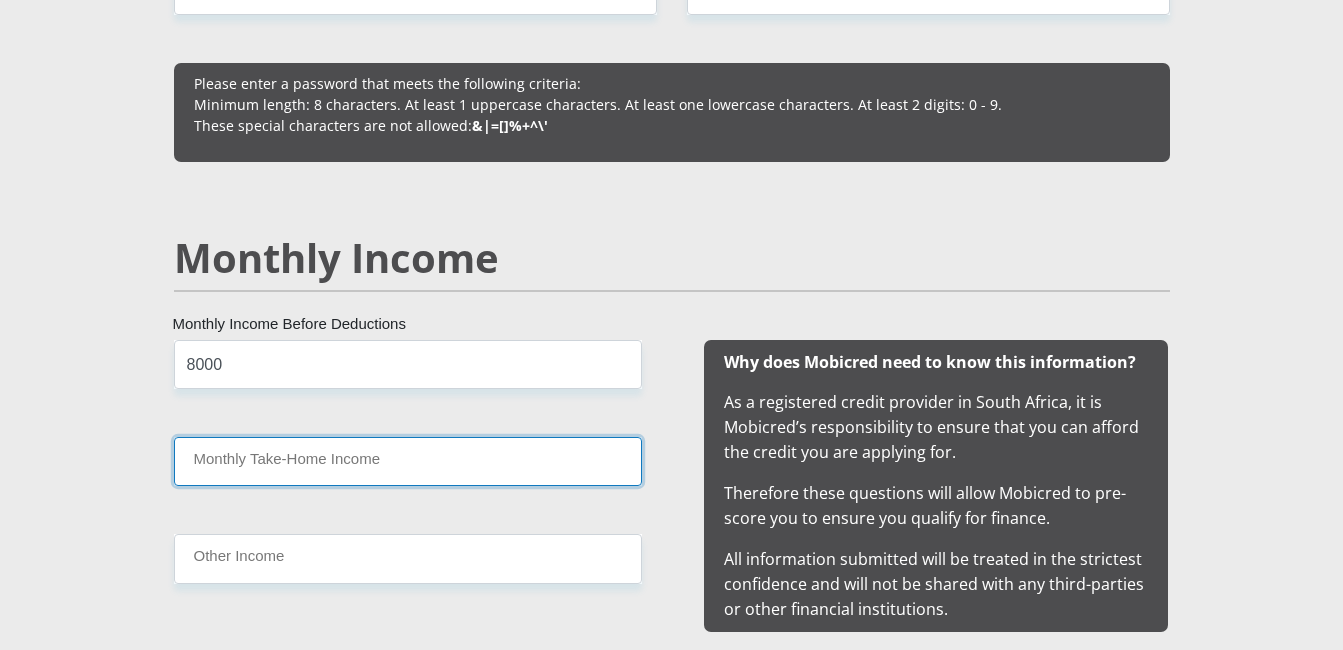 click on "Monthly Take-Home Income" at bounding box center [408, 461] 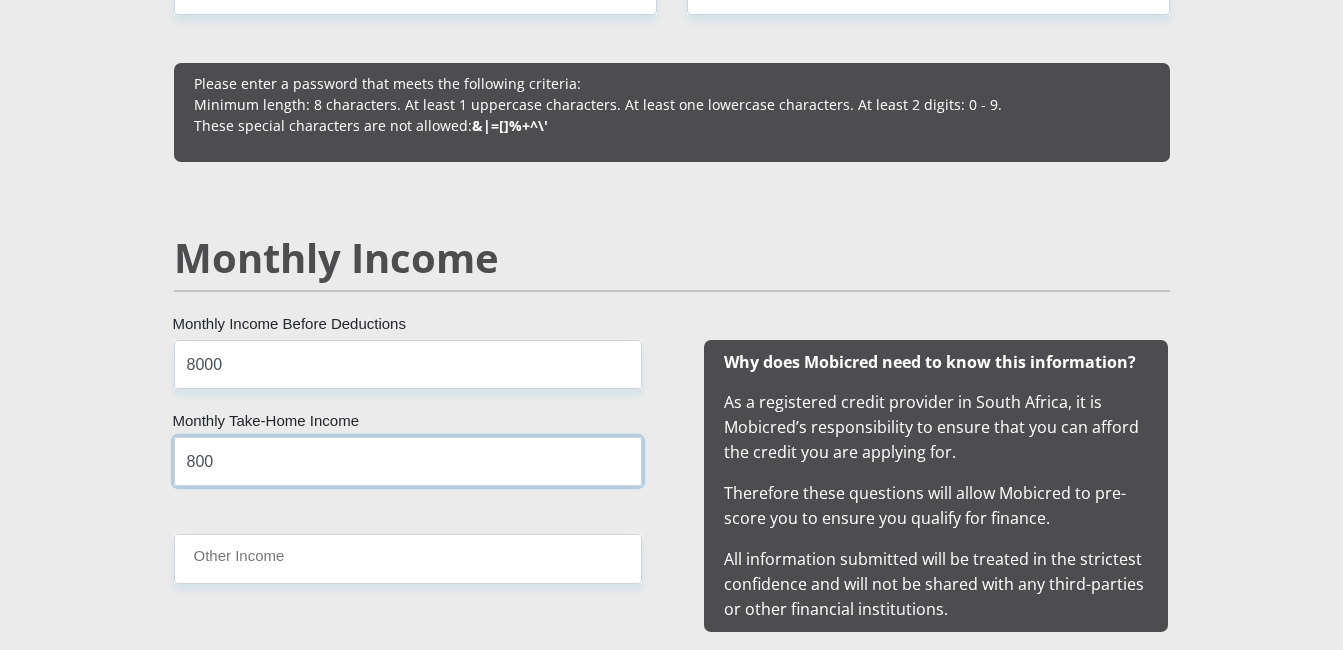 scroll, scrollTop: 1800, scrollLeft: 0, axis: vertical 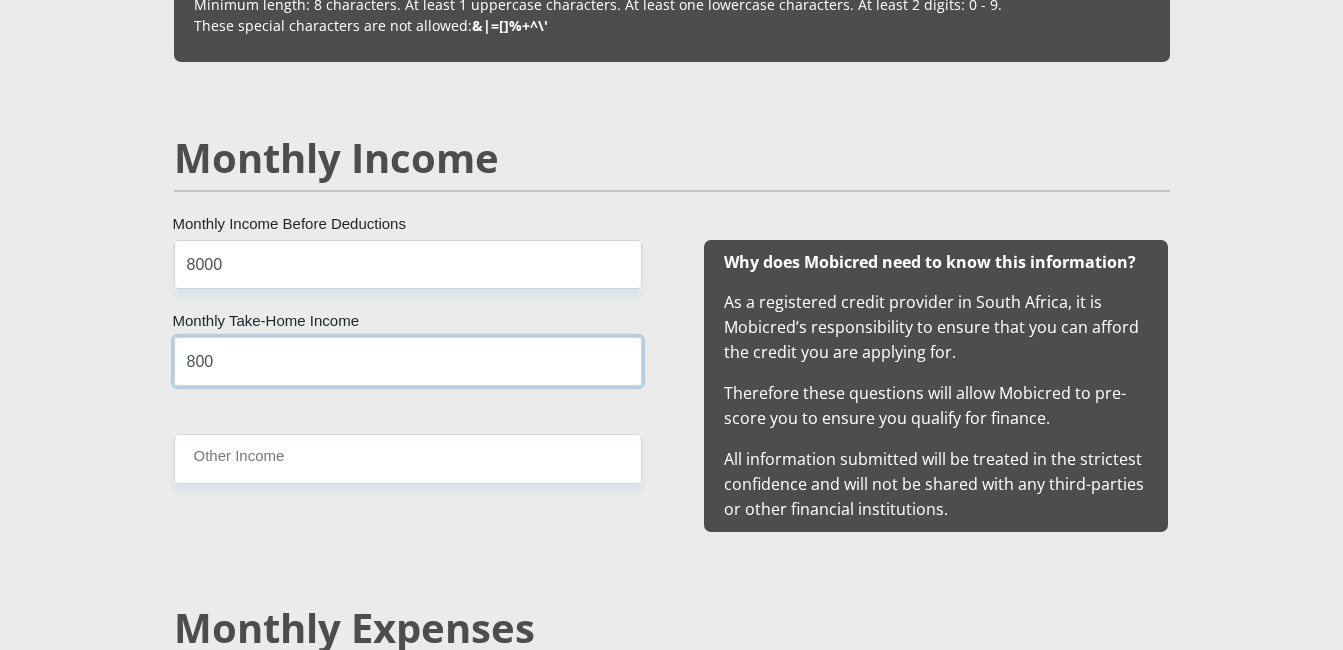 type on "800" 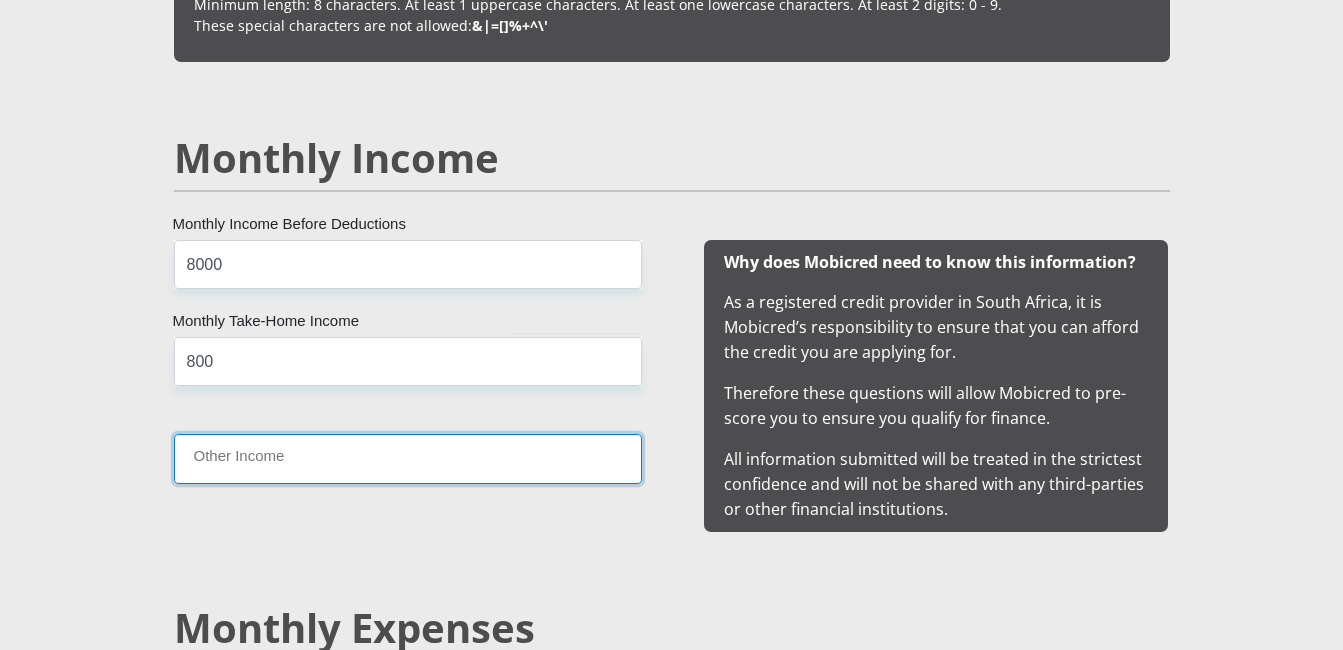 click on "Other Income" at bounding box center [408, 458] 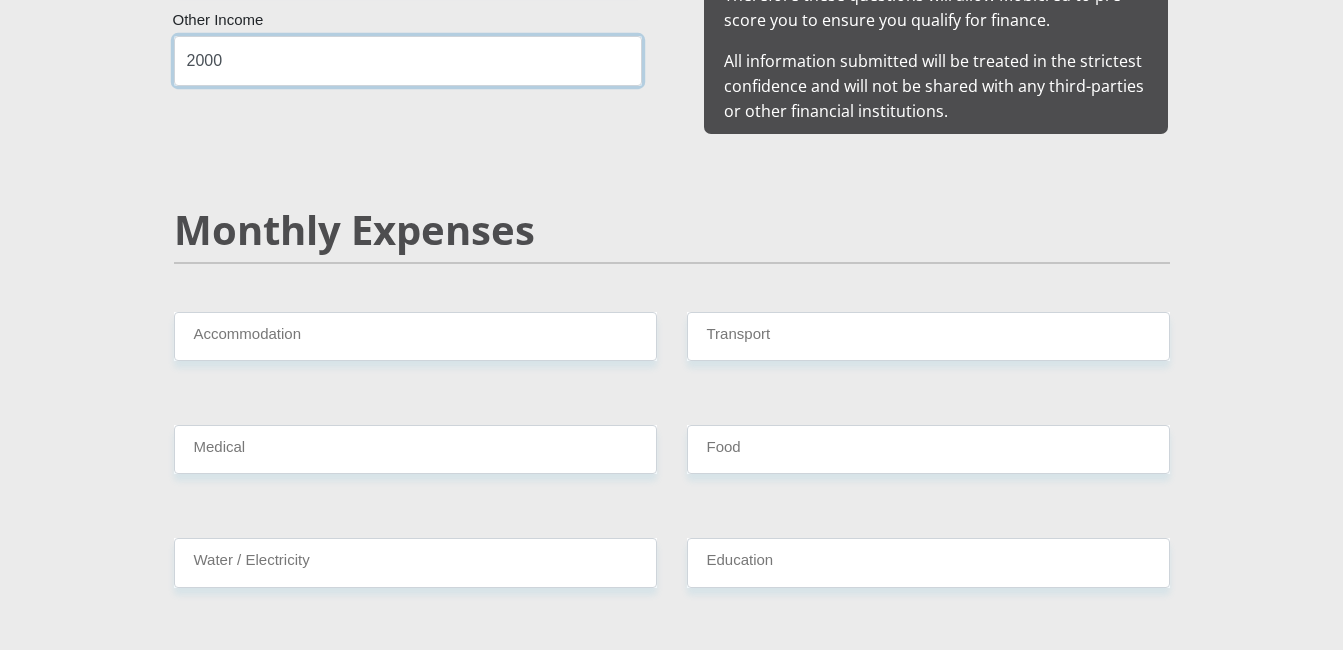 scroll, scrollTop: 2200, scrollLeft: 0, axis: vertical 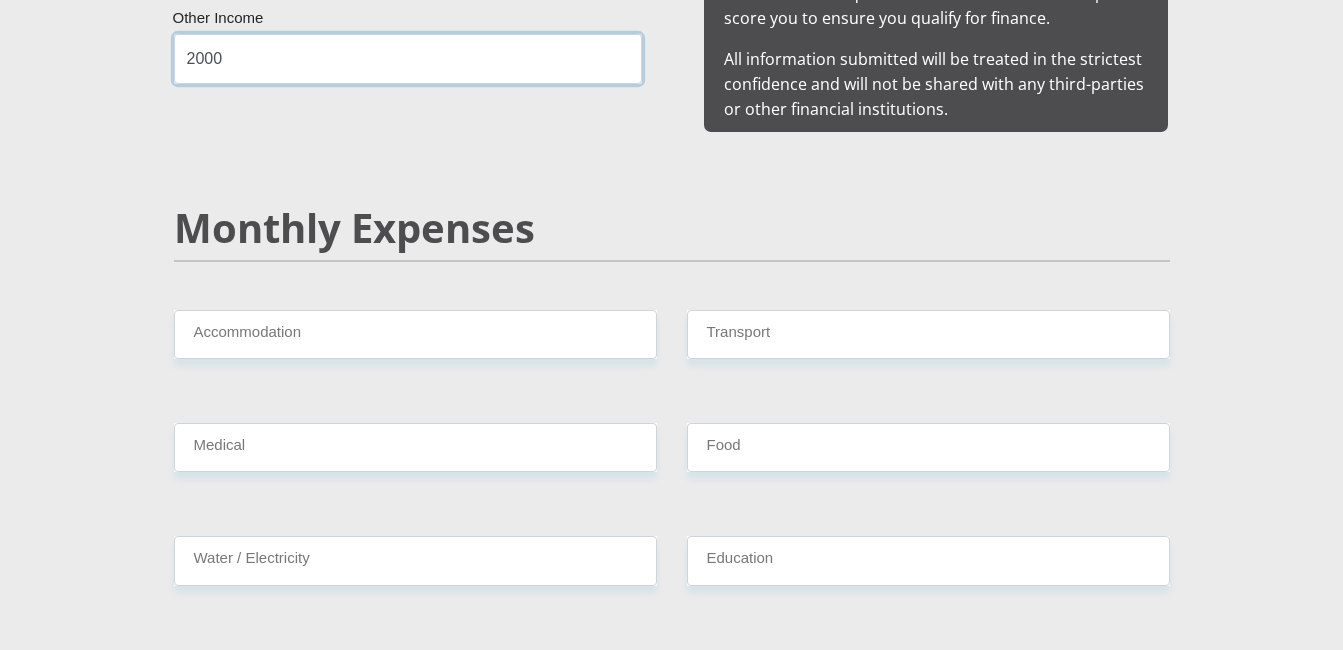 type on "2000" 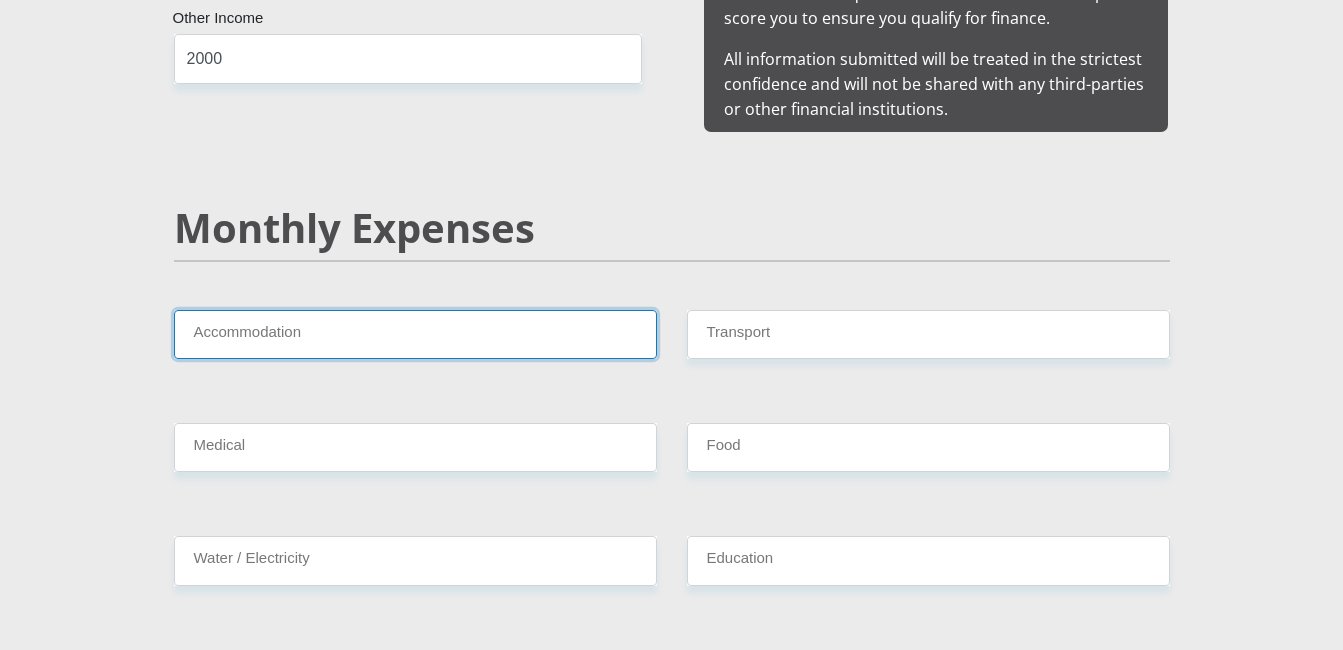 click on "Accommodation" at bounding box center [415, 334] 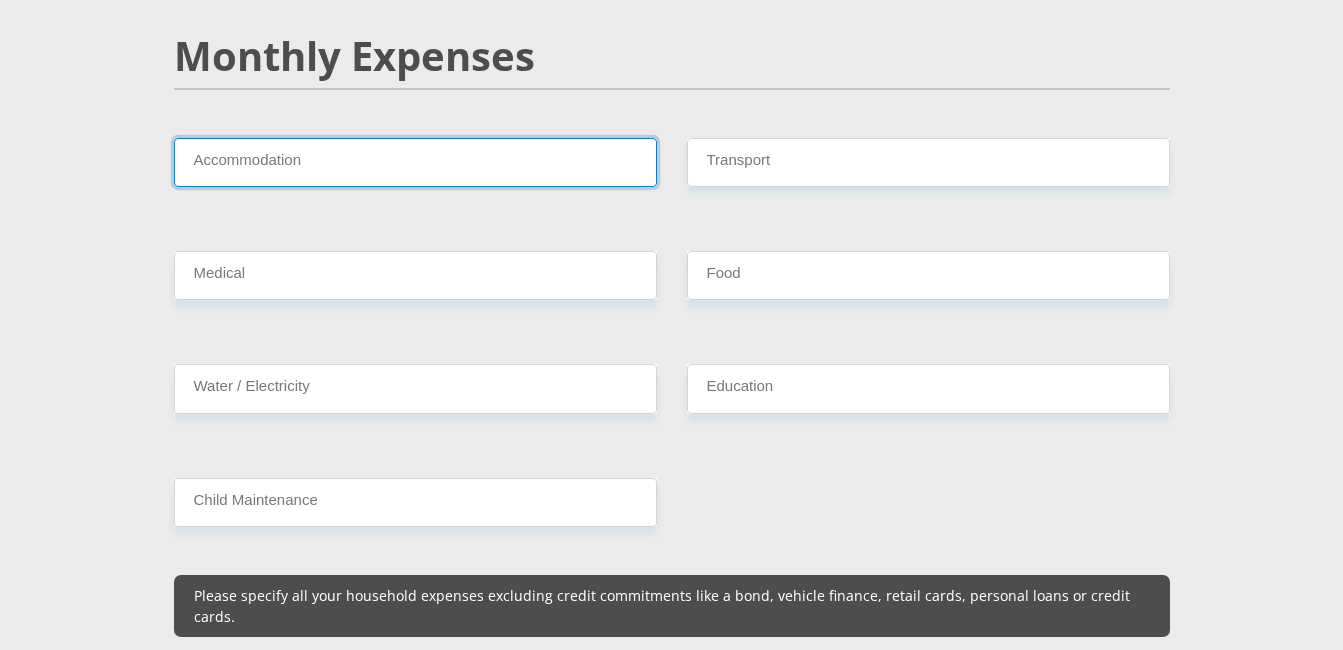 scroll, scrollTop: 2400, scrollLeft: 0, axis: vertical 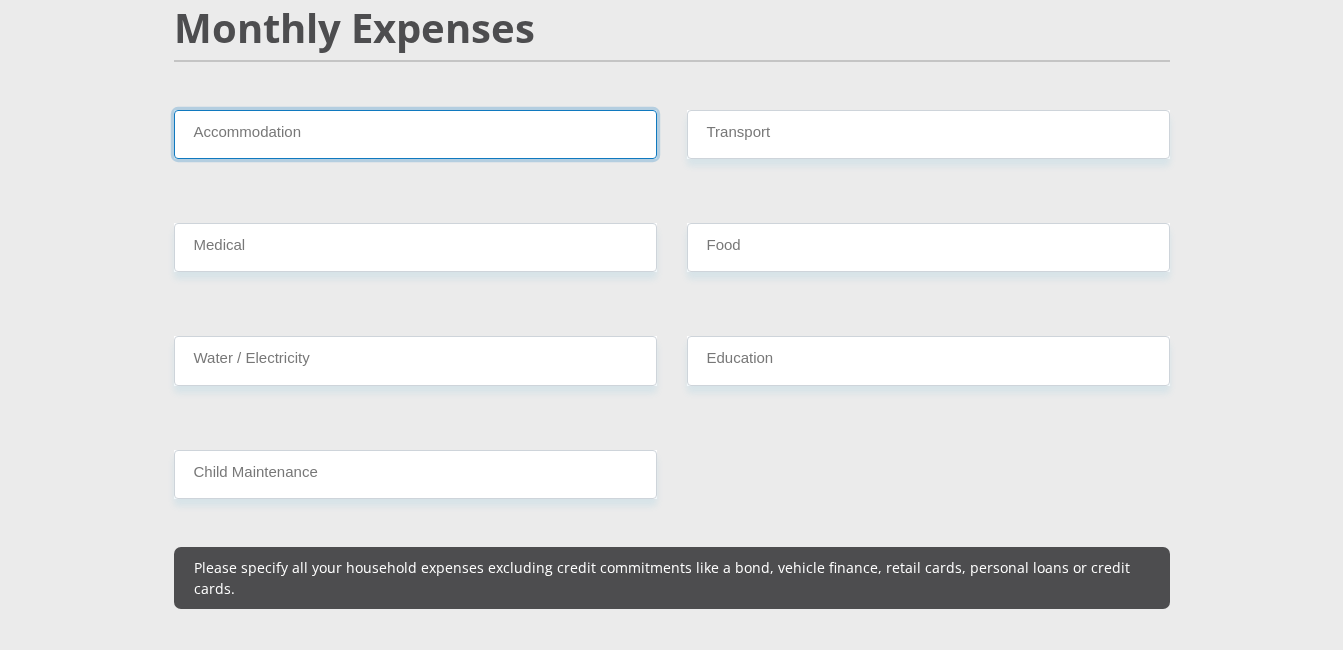 click on "Accommodation" at bounding box center [415, 134] 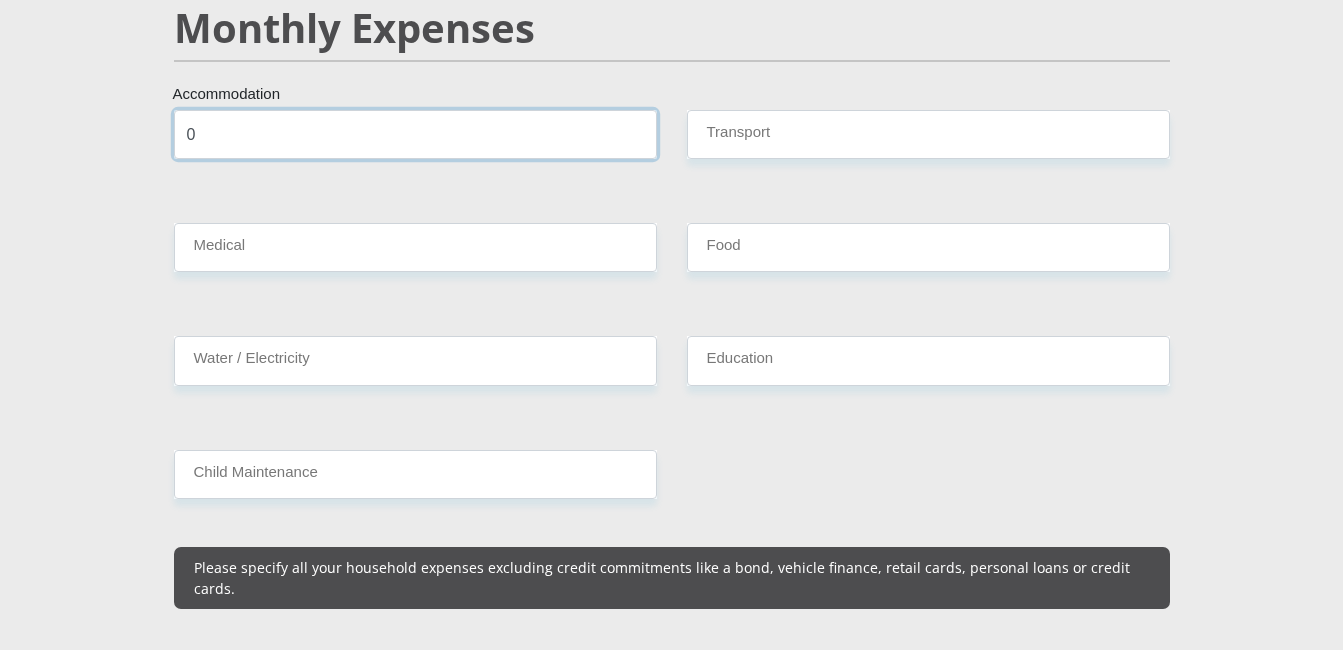 type on "0" 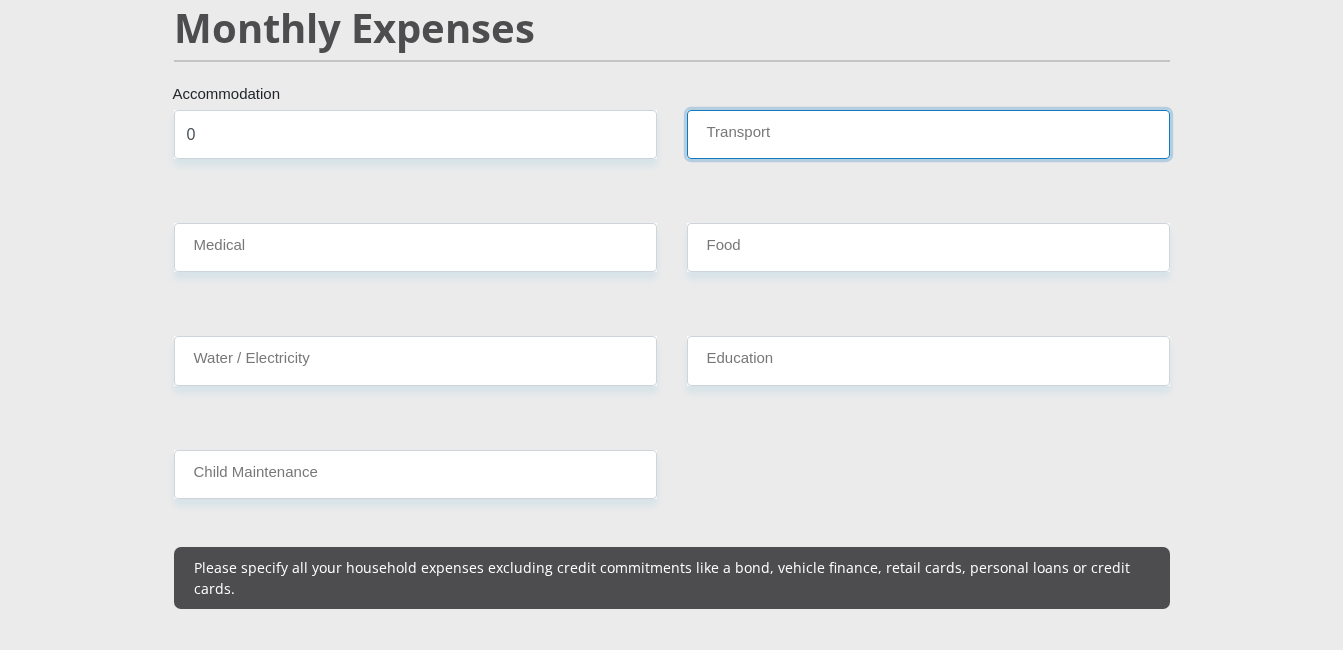 click on "Transport" at bounding box center [928, 134] 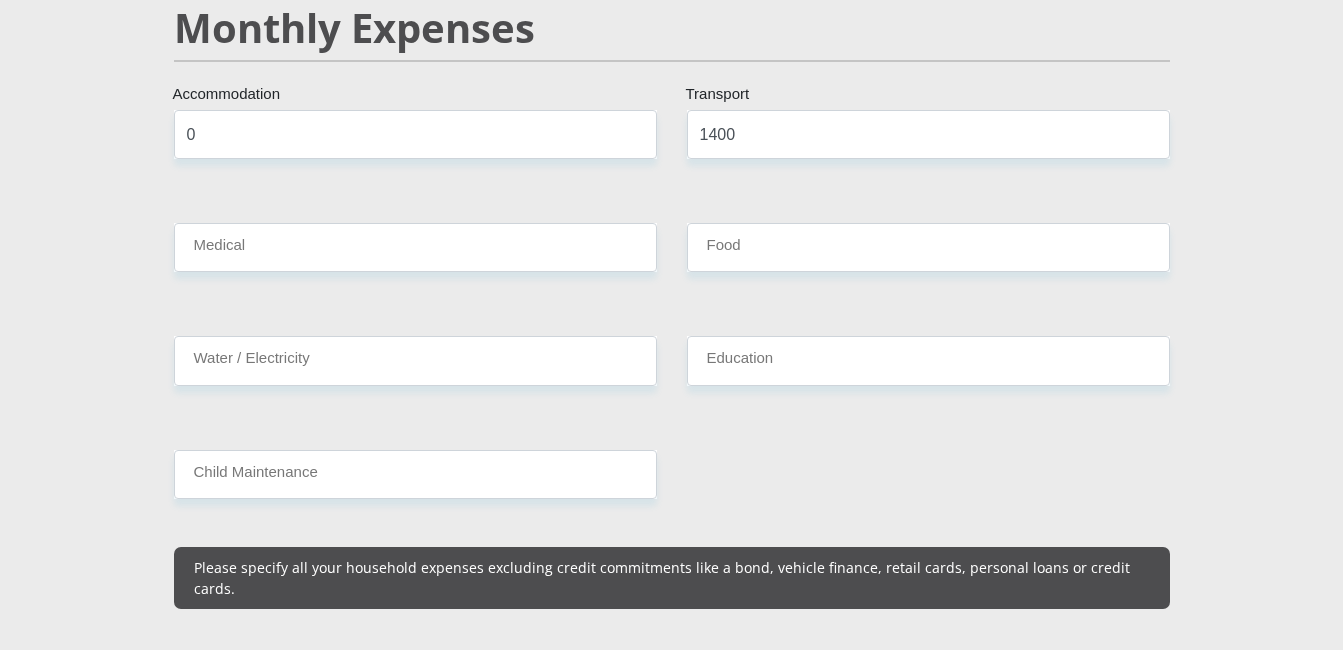 click on "Medical" at bounding box center [415, 255] 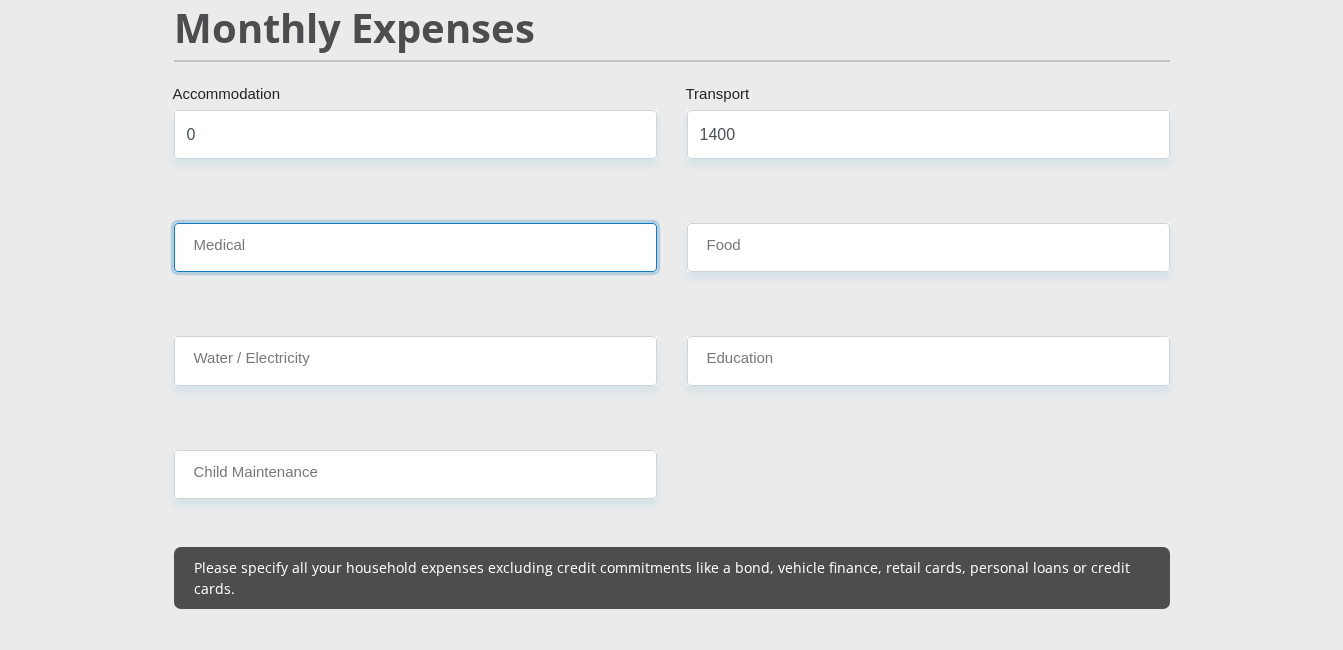 click on "Medical" at bounding box center (415, 247) 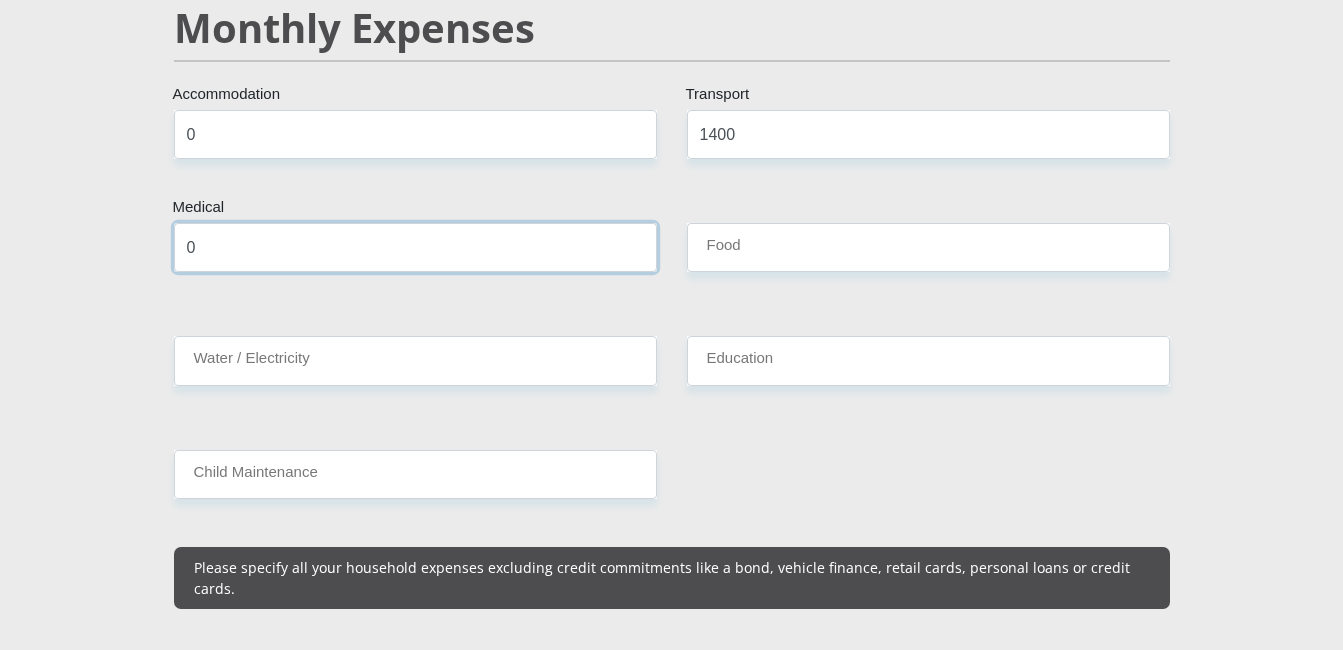 type on "0" 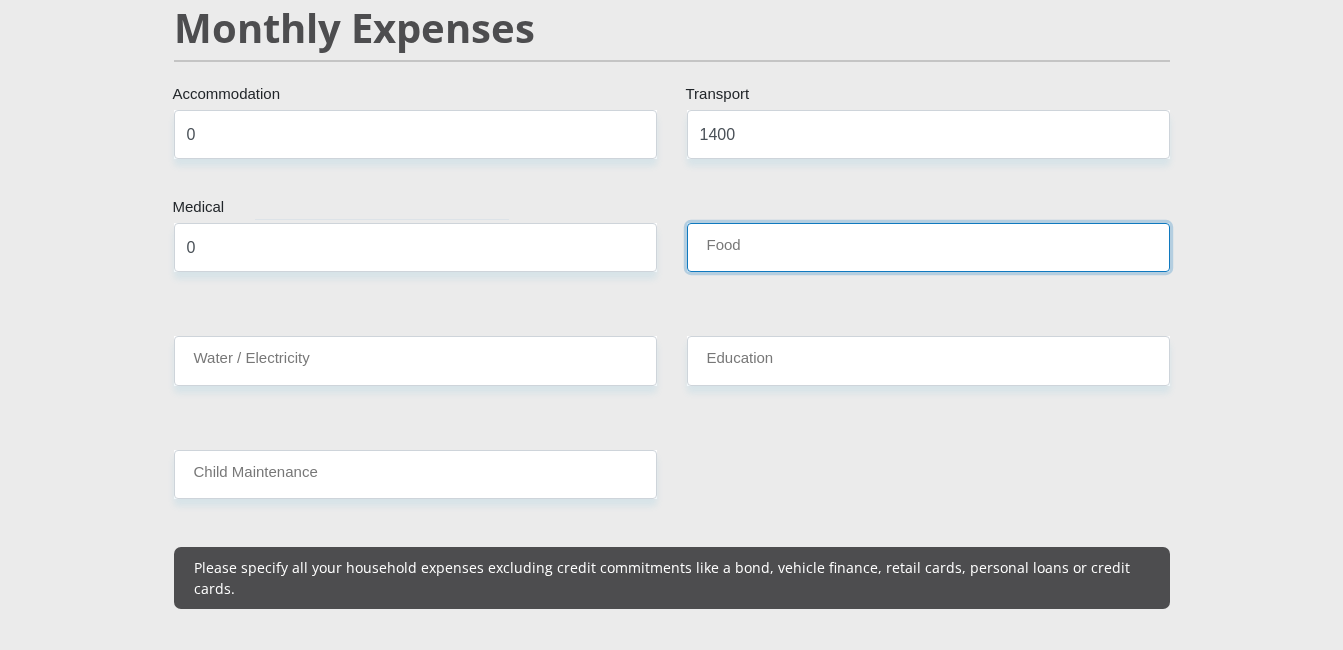 click on "Food" at bounding box center [928, 247] 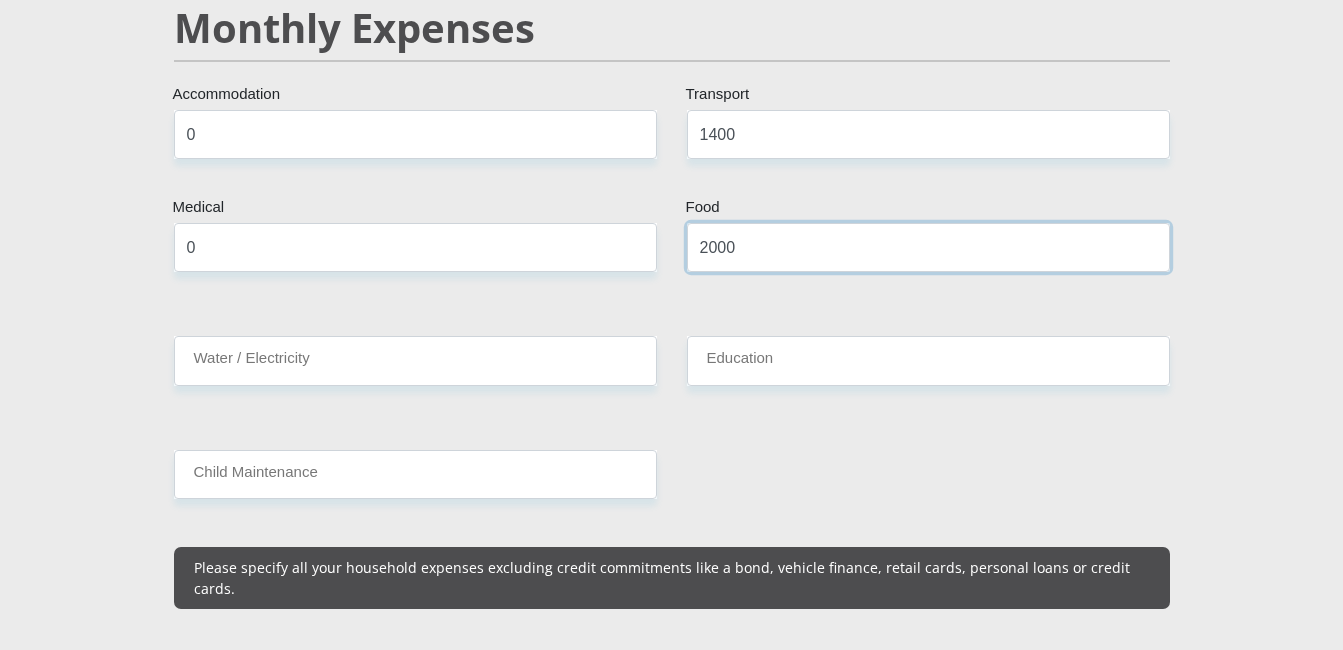 type on "2000" 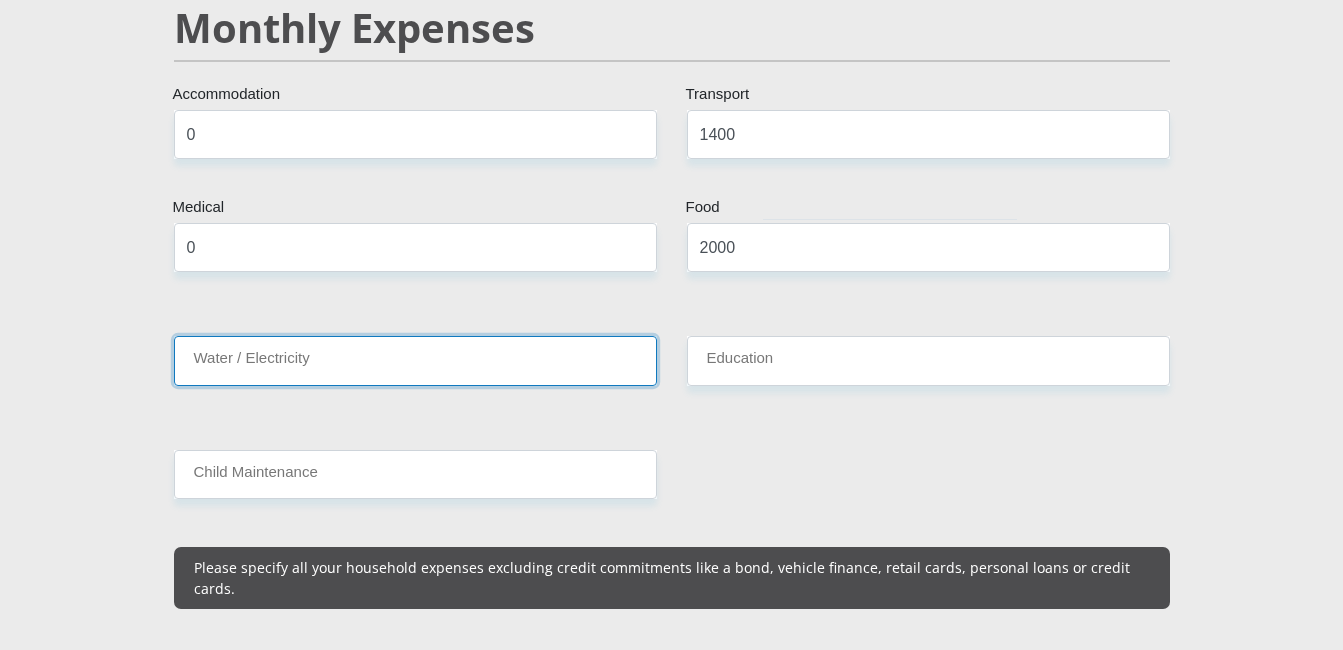 click on "Water / Electricity" at bounding box center [415, 360] 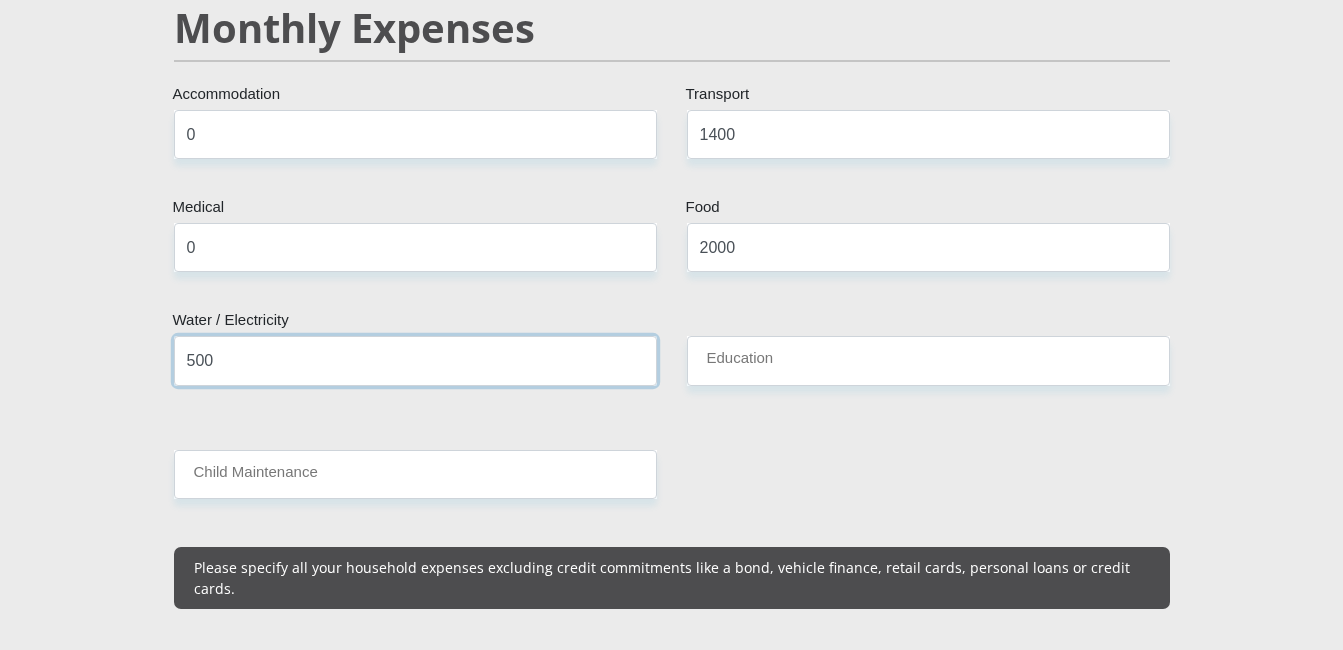 type on "500" 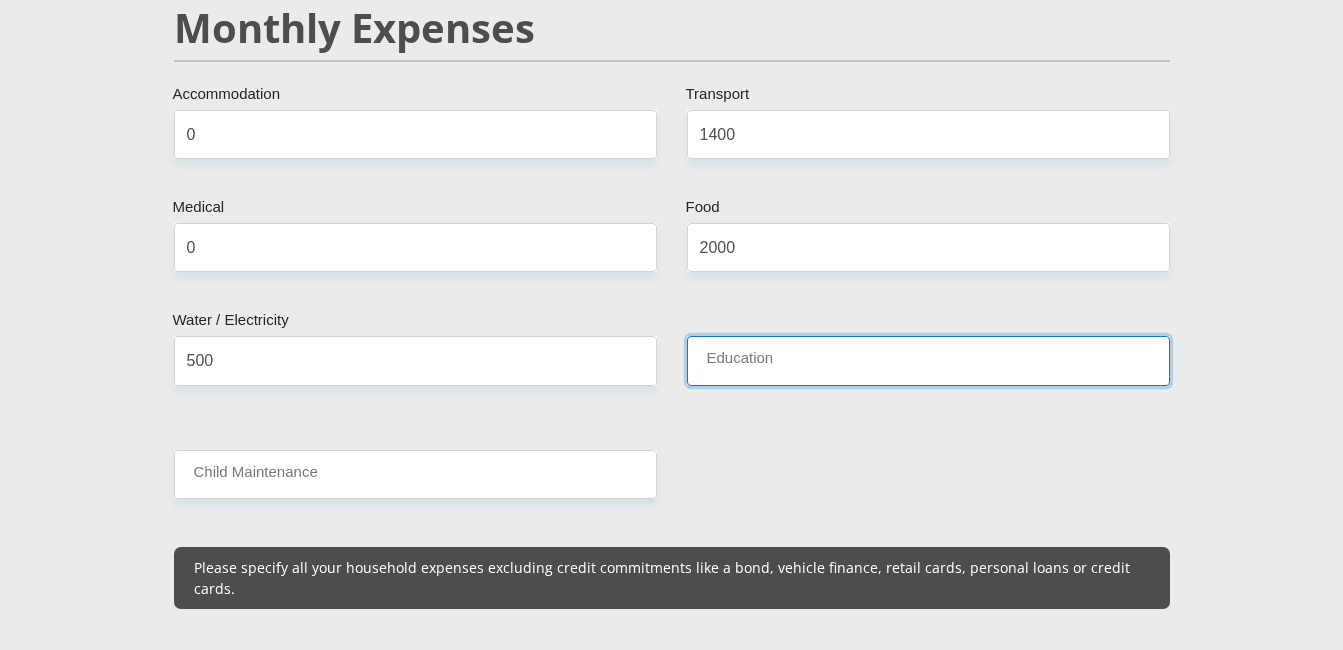 click on "Education" at bounding box center (928, 360) 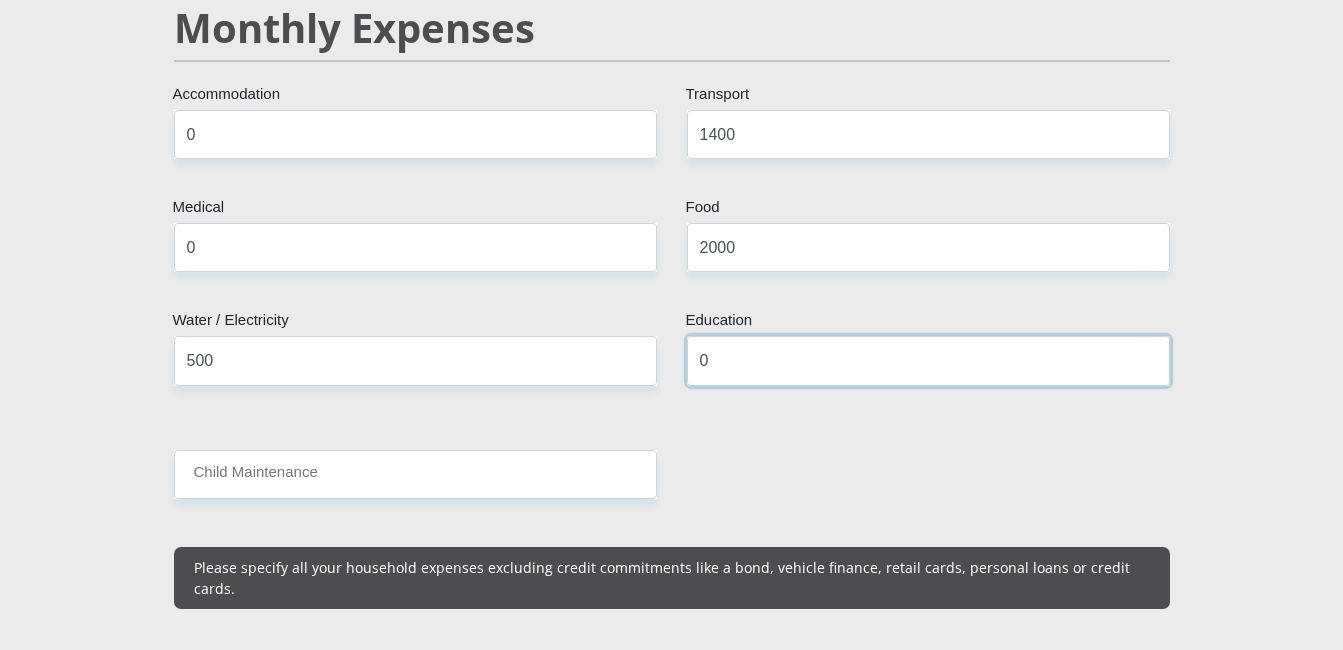 type on "0" 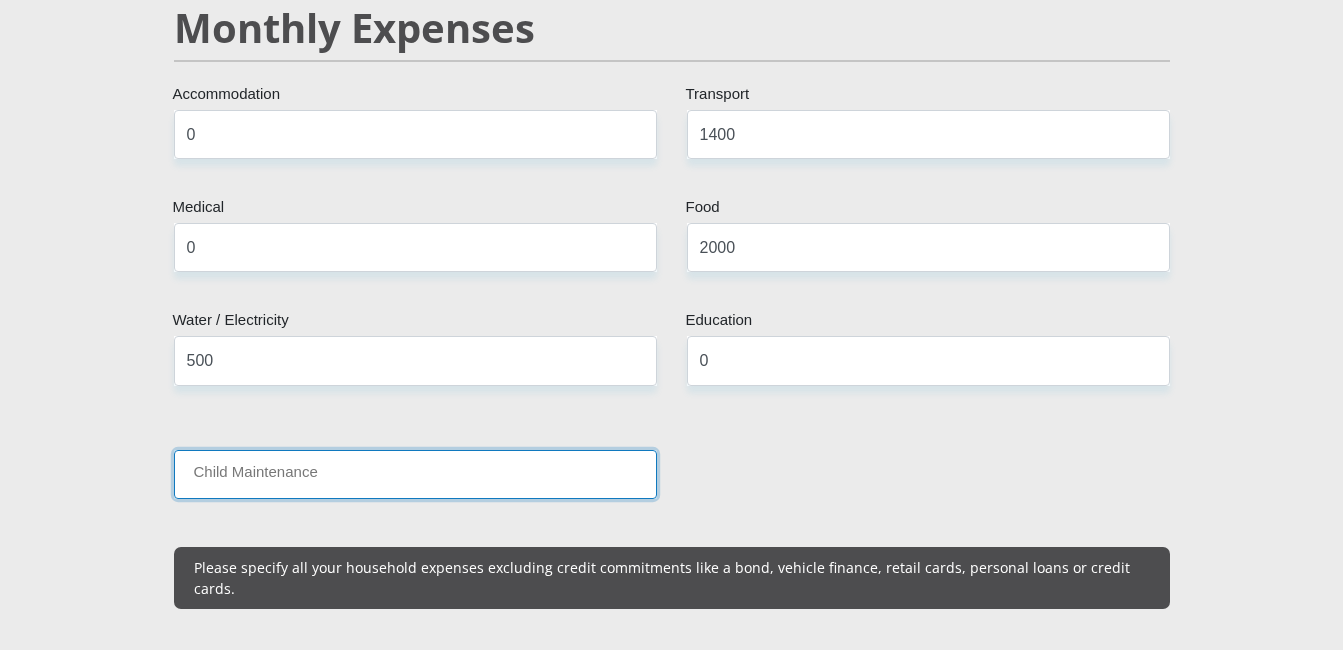 drag, startPoint x: 397, startPoint y: 457, endPoint x: 398, endPoint y: 475, distance: 18.027756 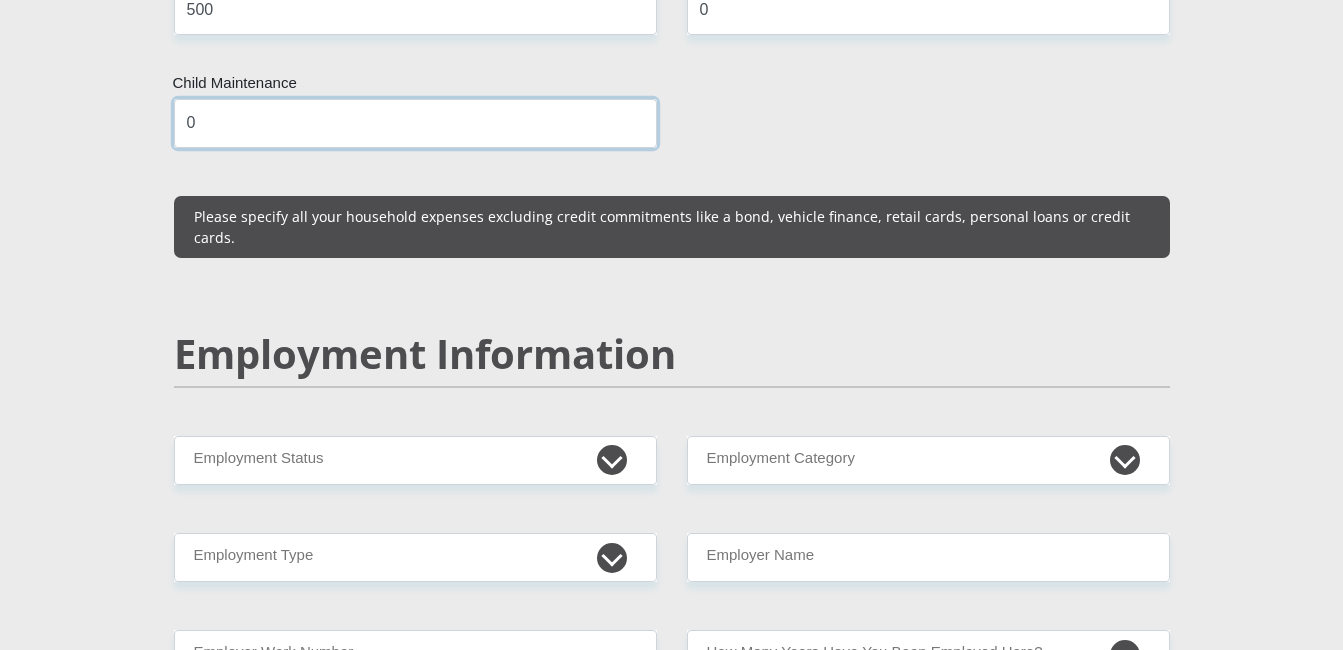 scroll, scrollTop: 2800, scrollLeft: 0, axis: vertical 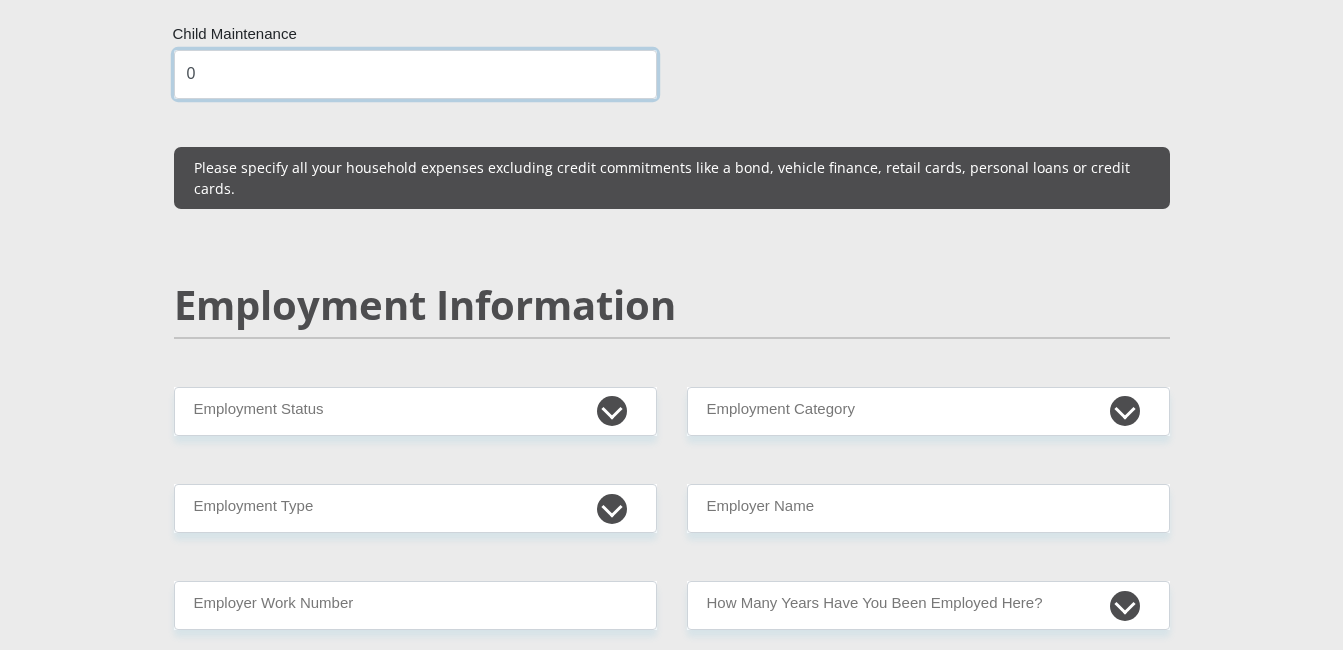 type on "0" 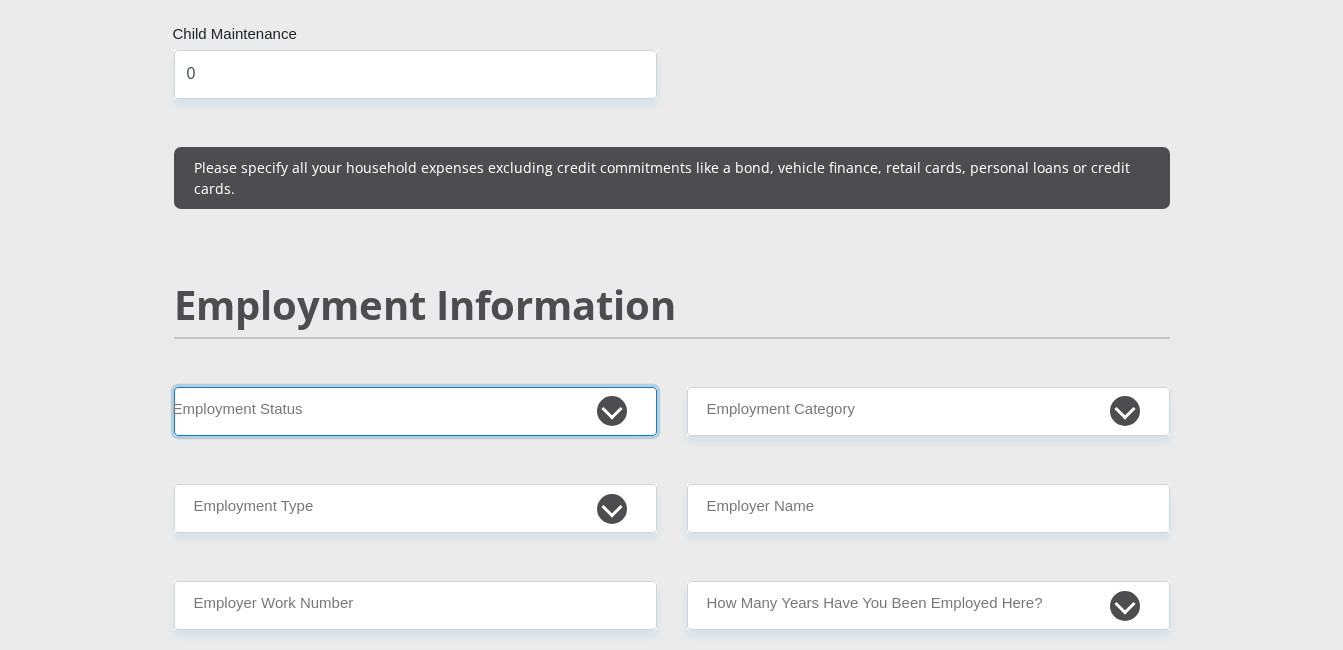 click on "Permanent/Full-time
Part-time/Casual
Contract Worker
Self-Employed
Housewife
Retired
Student
Medically Boarded
Disability
Unemployed" at bounding box center [415, 411] 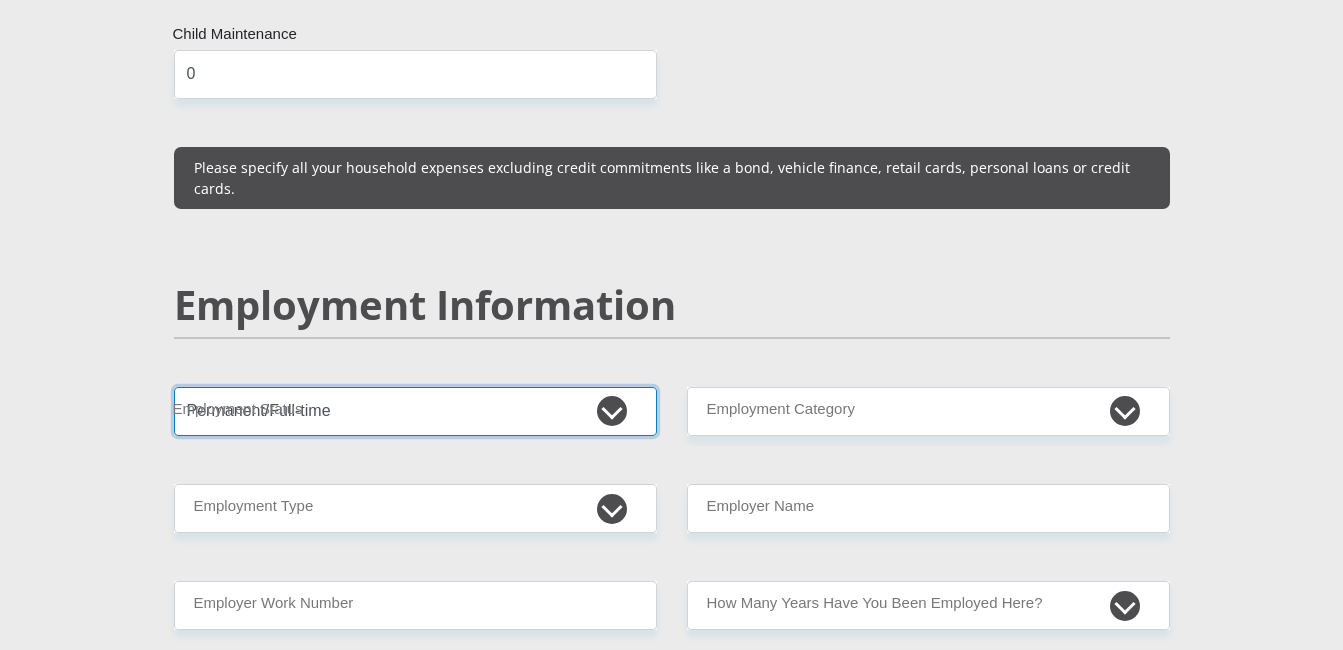 click on "Permanent/Full-time
Part-time/Casual
Contract Worker
Self-Employed
Housewife
Retired
Student
Medically Boarded
Disability
Unemployed" at bounding box center (415, 411) 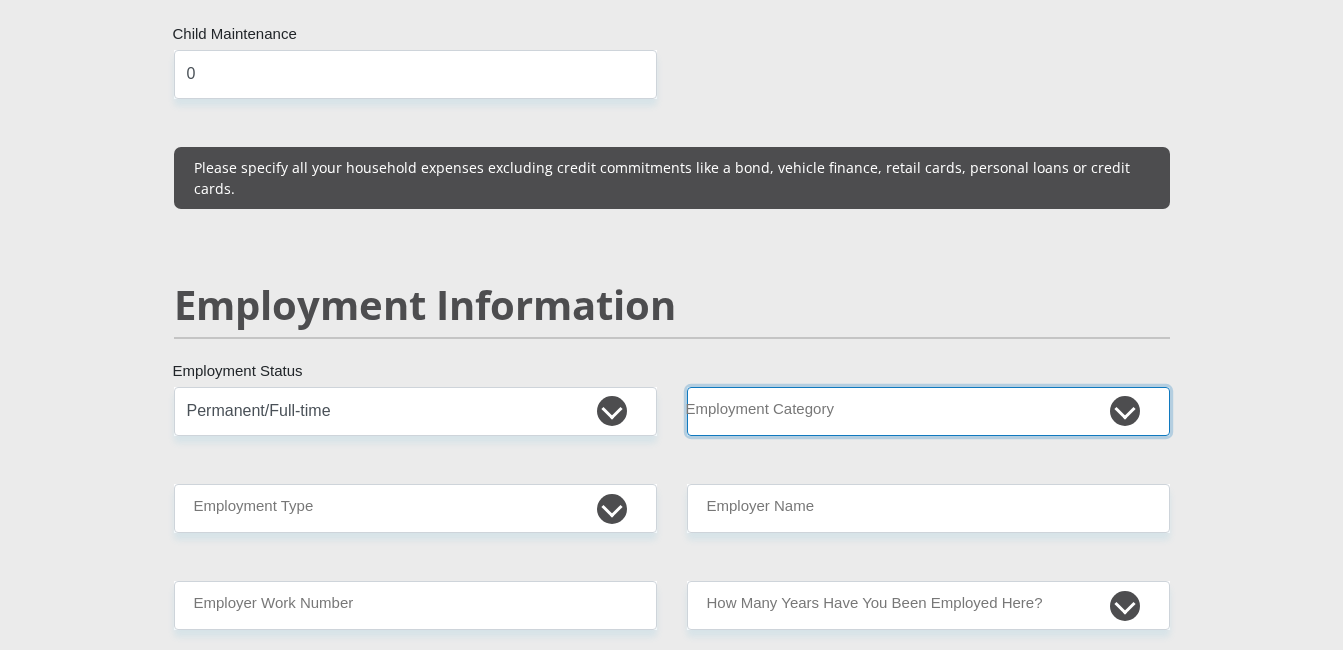 click on "AGRICULTURE
ALCOHOL & TOBACCO
CONSTRUCTION MATERIALS
METALLURGY
EQUIPMENT FOR RENEWABLE ENERGY
SPECIALIZED CONTRACTORS
CAR
GAMING (INCL. INTERNET
OTHER WHOLESALE
UNLICENSED PHARMACEUTICALS
CURRENCY EXCHANGE HOUSES
OTHER FINANCIAL INSTITUTIONS & INSURANCE
REAL ESTATE AGENTS
OIL & GAS
OTHER MATERIALS (E.G. IRON ORE)
PRECIOUS STONES & PRECIOUS METALS
POLITICAL ORGANIZATIONS
RELIGIOUS ORGANIZATIONS(NOT SECTS)
ACTI. HAVING BUSINESS DEAL WITH PUBLIC ADMINISTRATION
LAUNDROMATS" at bounding box center (928, 411) 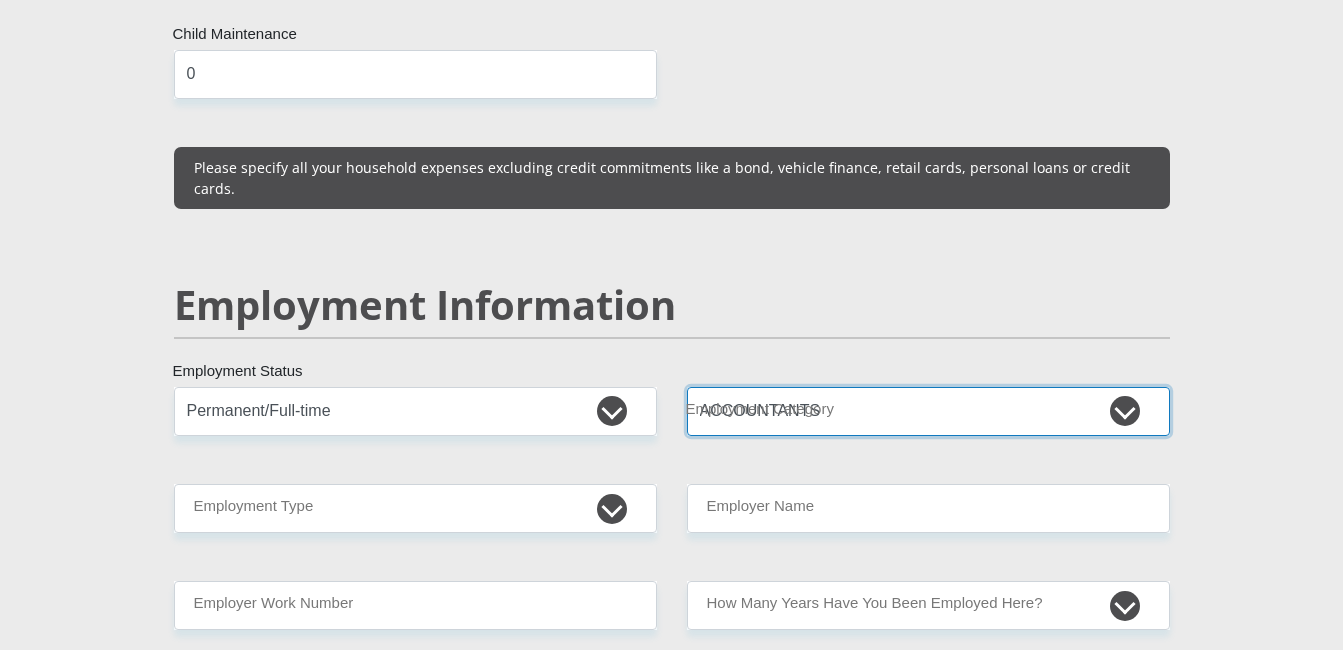 click on "AGRICULTURE
ALCOHOL & TOBACCO
CONSTRUCTION MATERIALS
METALLURGY
EQUIPMENT FOR RENEWABLE ENERGY
SPECIALIZED CONTRACTORS
CAR
GAMING (INCL. INTERNET
OTHER WHOLESALE
UNLICENSED PHARMACEUTICALS
CURRENCY EXCHANGE HOUSES
OTHER FINANCIAL INSTITUTIONS & INSURANCE
REAL ESTATE AGENTS
OIL & GAS
OTHER MATERIALS (E.G. IRON ORE)
PRECIOUS STONES & PRECIOUS METALS
POLITICAL ORGANIZATIONS
RELIGIOUS ORGANIZATIONS(NOT SECTS)
ACTI. HAVING BUSINESS DEAL WITH PUBLIC ADMINISTRATION
LAUNDROMATS" at bounding box center [928, 411] 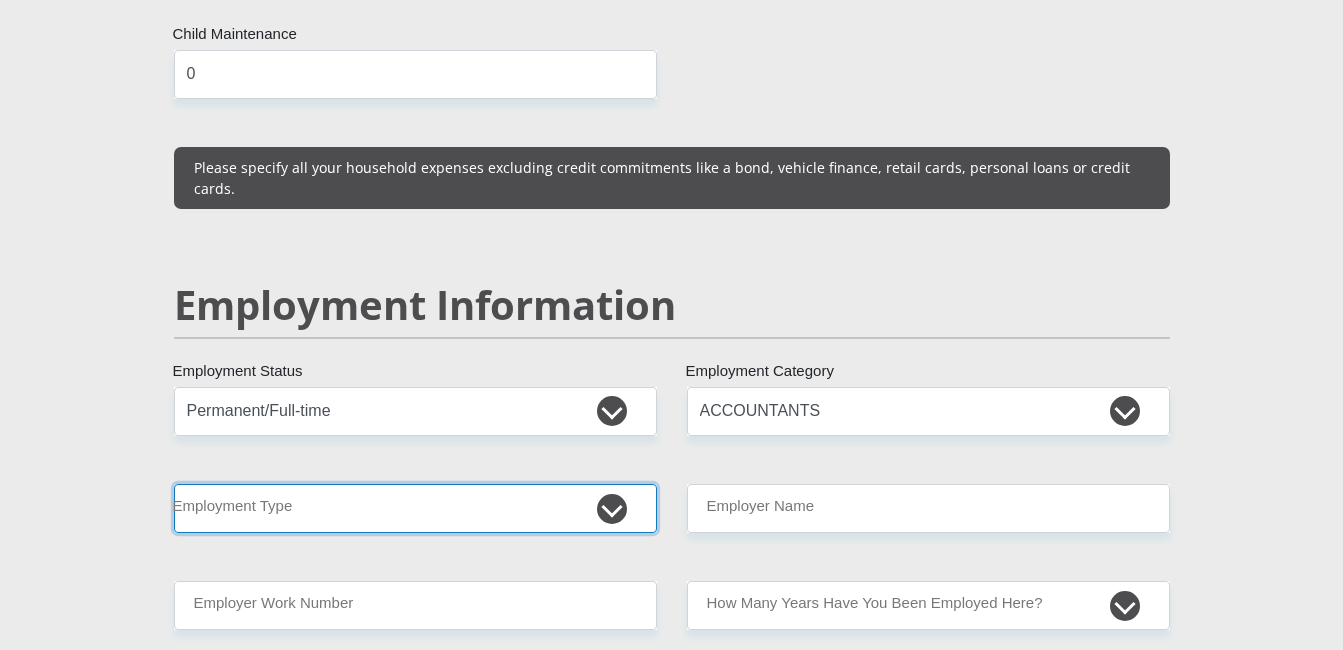 click on "College/Lecturer
Craft Seller
Creative
Driver
Executive
Farmer
Forces - Non Commissioned
Forces - Officer
Hawker
Housewife
Labourer
Licenced Professional
Manager
Miner
Non Licenced Professional
Office Staff/Clerk
Outside Worker
Pensioner
Permanent Teacher
Production/Manufacturing
Sales
Self-Employed
Semi-Professional Worker
Service Industry  Social Worker  Student" at bounding box center (415, 508) 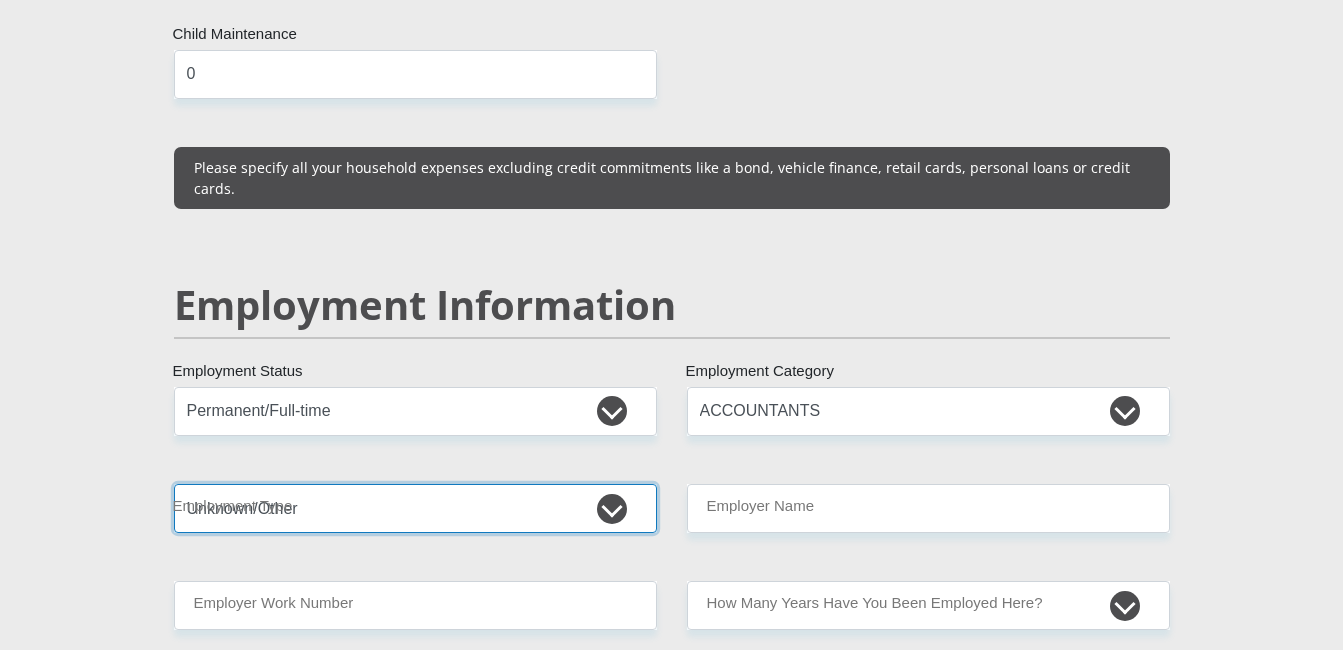 click on "College/Lecturer
Craft Seller
Creative
Driver
Executive
Farmer
Forces - Non Commissioned
Forces - Officer
Hawker
Housewife
Labourer
Licenced Professional
Manager
Miner
Non Licenced Professional
Office Staff/Clerk
Outside Worker
Pensioner
Permanent Teacher
Production/Manufacturing
Sales
Self-Employed
Semi-Professional Worker
Service Industry  Social Worker  Student" at bounding box center [415, 508] 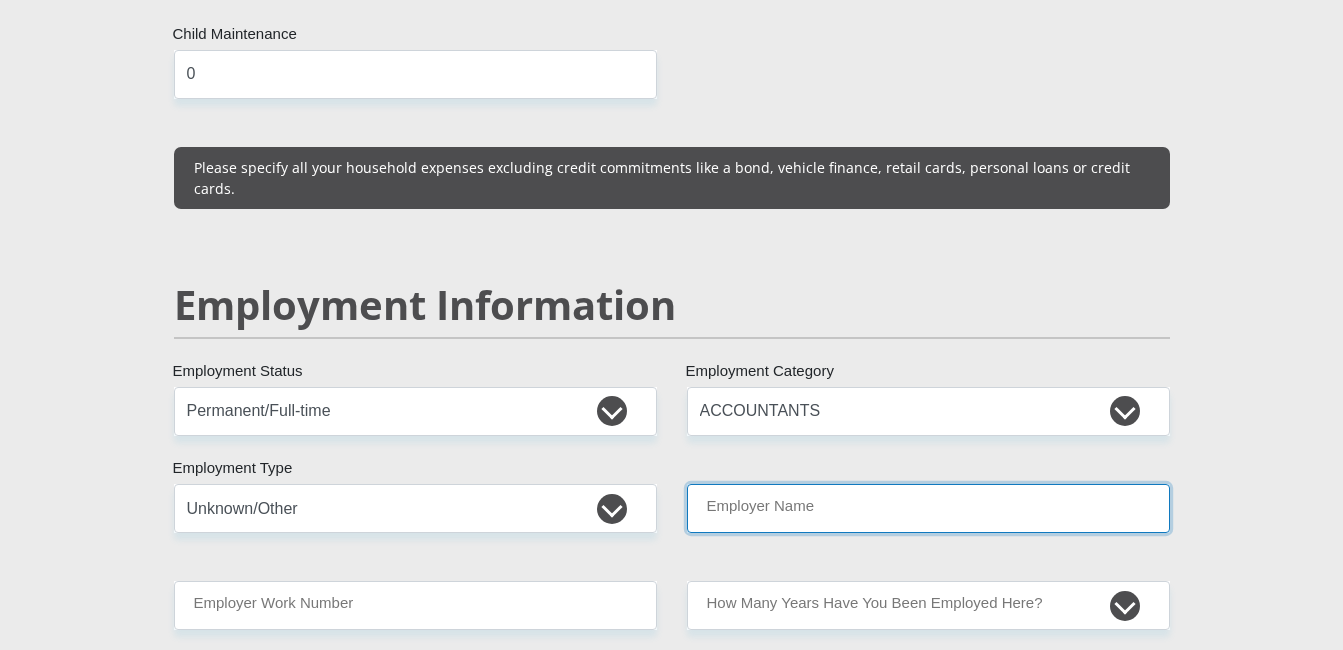 click on "Employer Name" at bounding box center (928, 508) 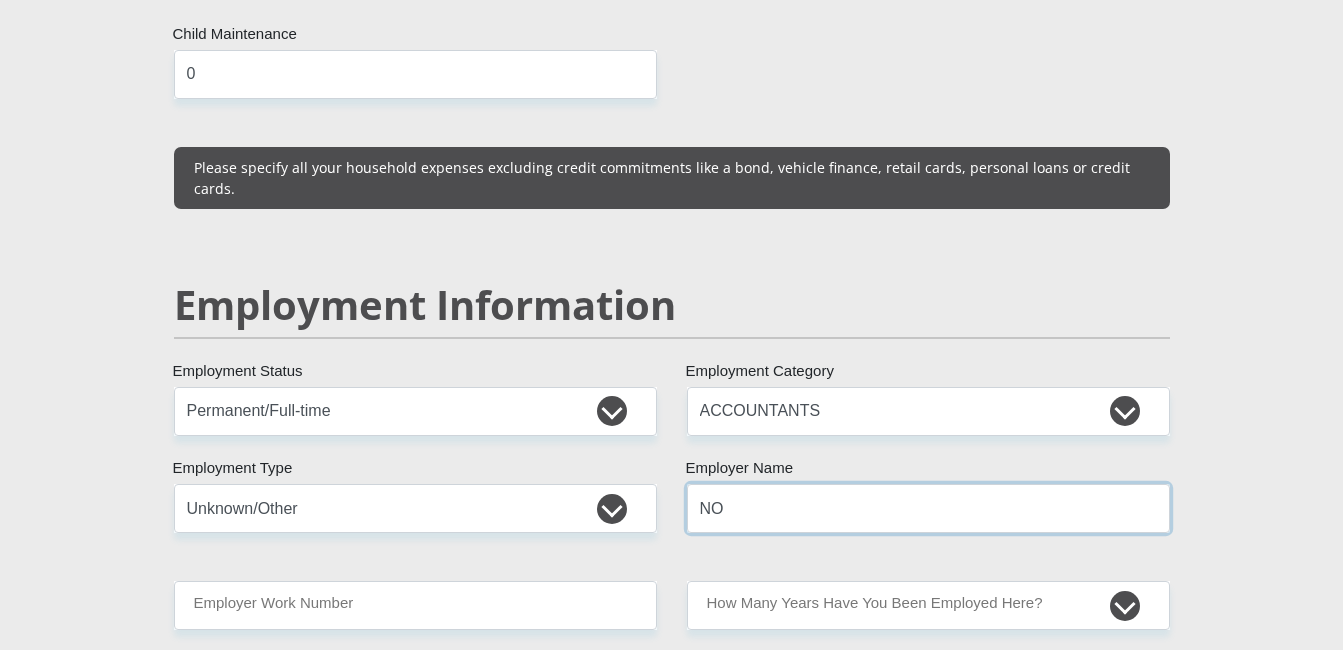 type on "[COMPANY_NAME]" 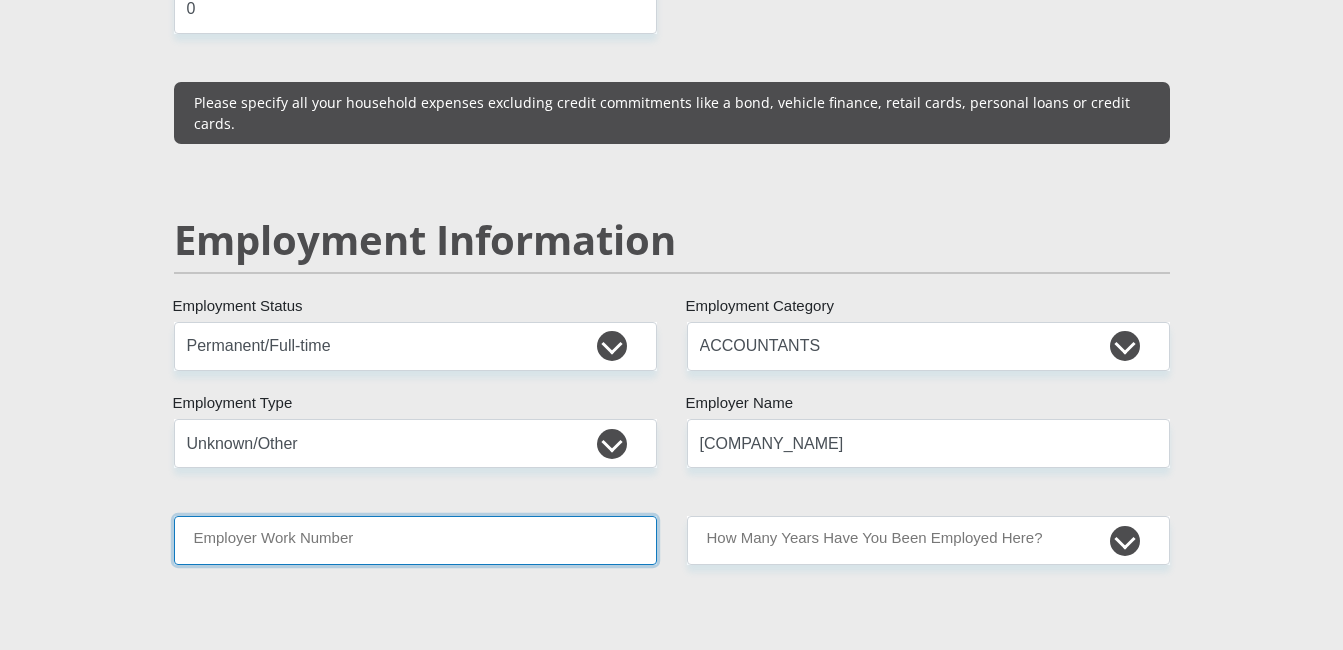 scroll, scrollTop: 2900, scrollLeft: 0, axis: vertical 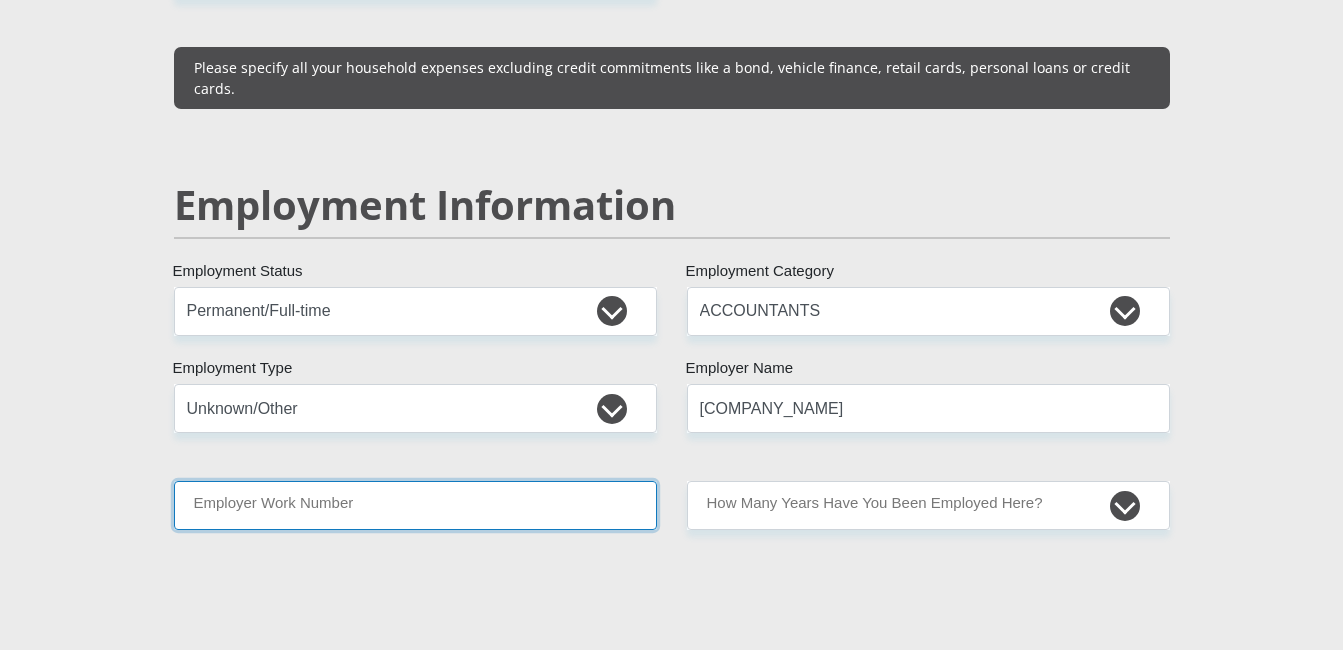 click on "Employer Work Number" at bounding box center [415, 505] 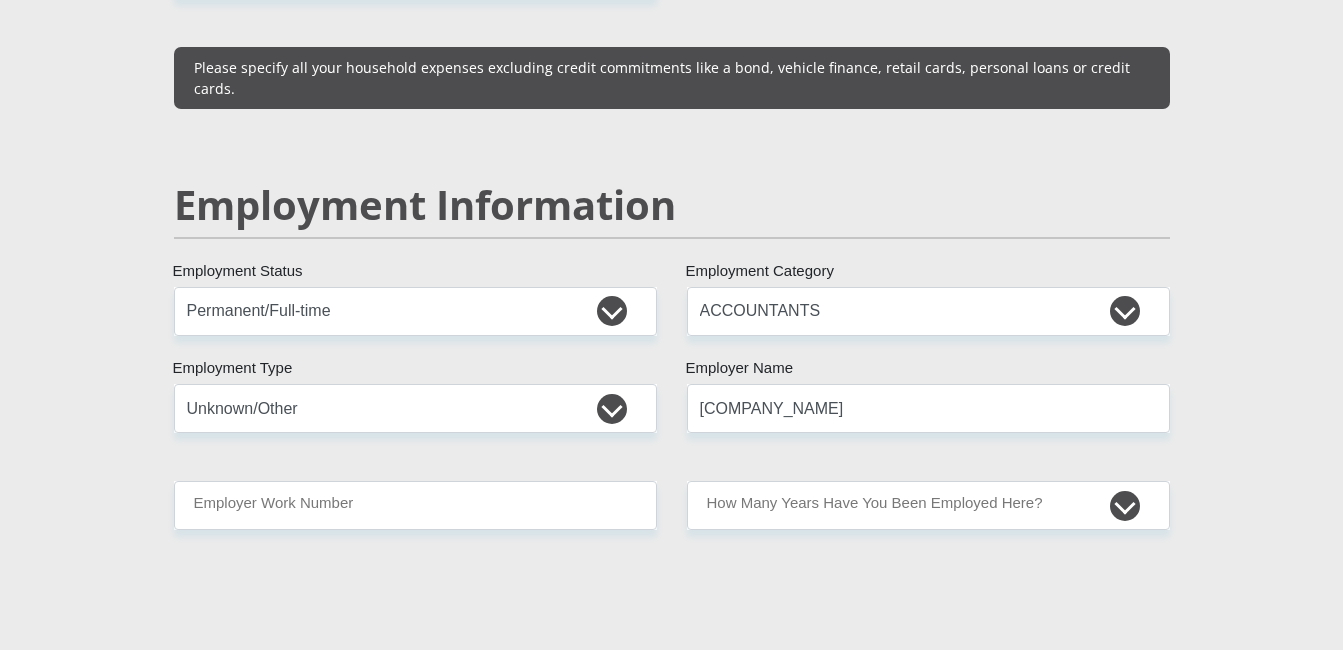 click on "[TITLE]
[FIRST]
[LAST]
[ID_NUMBER]
Please input valid ID number
[COUNTRY]
[COUNTRY]
[COUNTRY]
[COUNTRY]
[COUNTRY]
[COUNTRY]
[COUNTRY]
[COUNTRY]
[COUNTRY]
[COUNTRY]
[COUNTRY]
[COUNTRY]
[COUNTRY]" at bounding box center [672, 278] 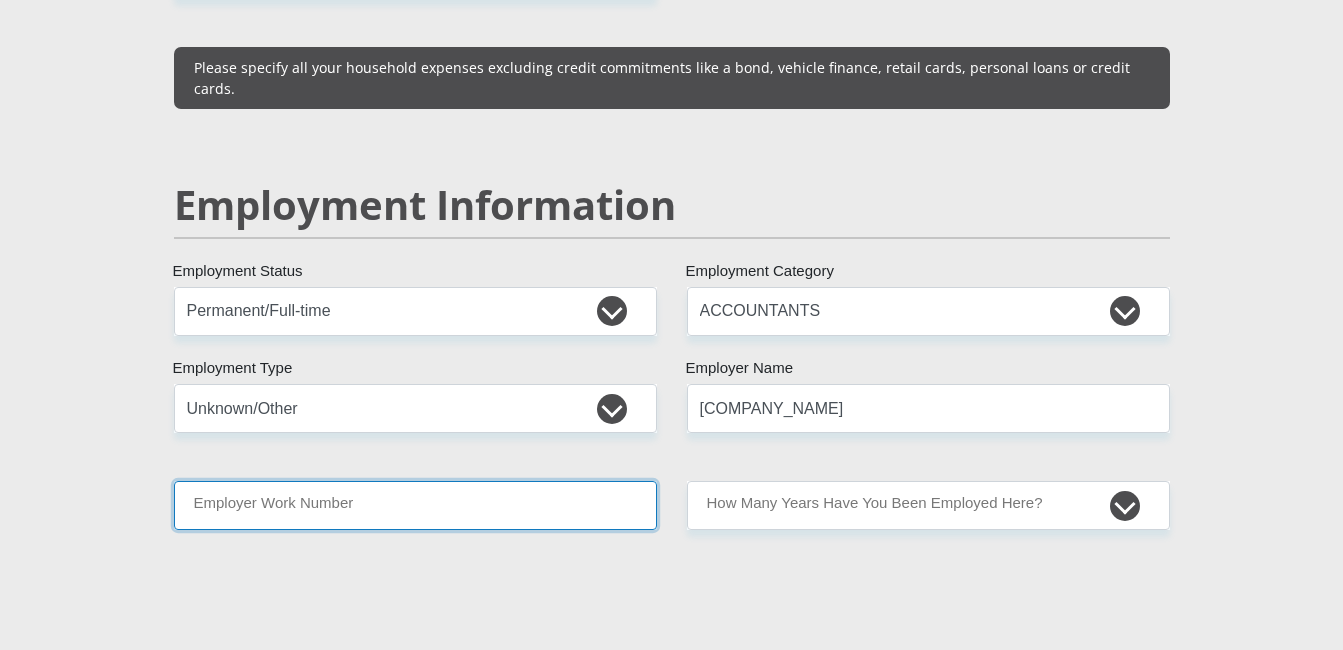 click on "Employer Work Number" at bounding box center [415, 505] 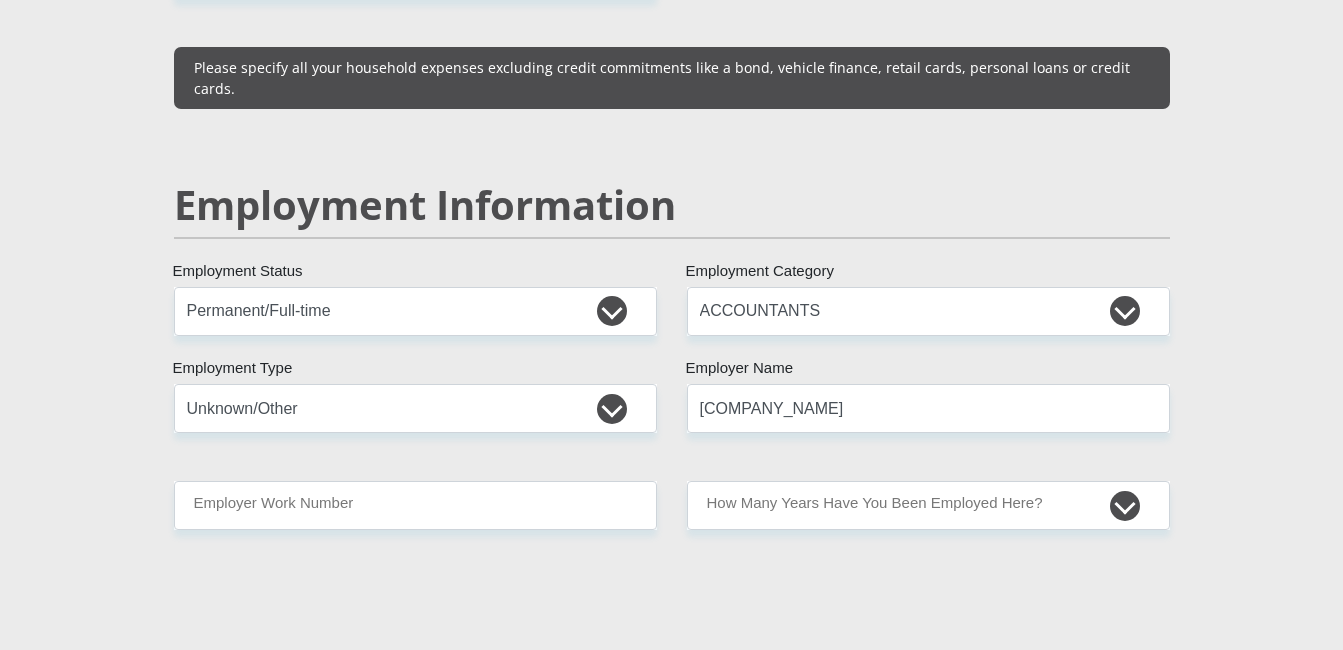click on "[TITLE]
[FIRST]
[LAST]
[ID_NUMBER]
Please input valid ID number
[COUNTRY]
[COUNTRY]
[COUNTRY]
[COUNTRY]
[COUNTRY]
[COUNTRY]
[COUNTRY]
[COUNTRY]
[COUNTRY]
[COUNTRY]
[COUNTRY]
[COUNTRY]
[COUNTRY]" at bounding box center [672, 278] 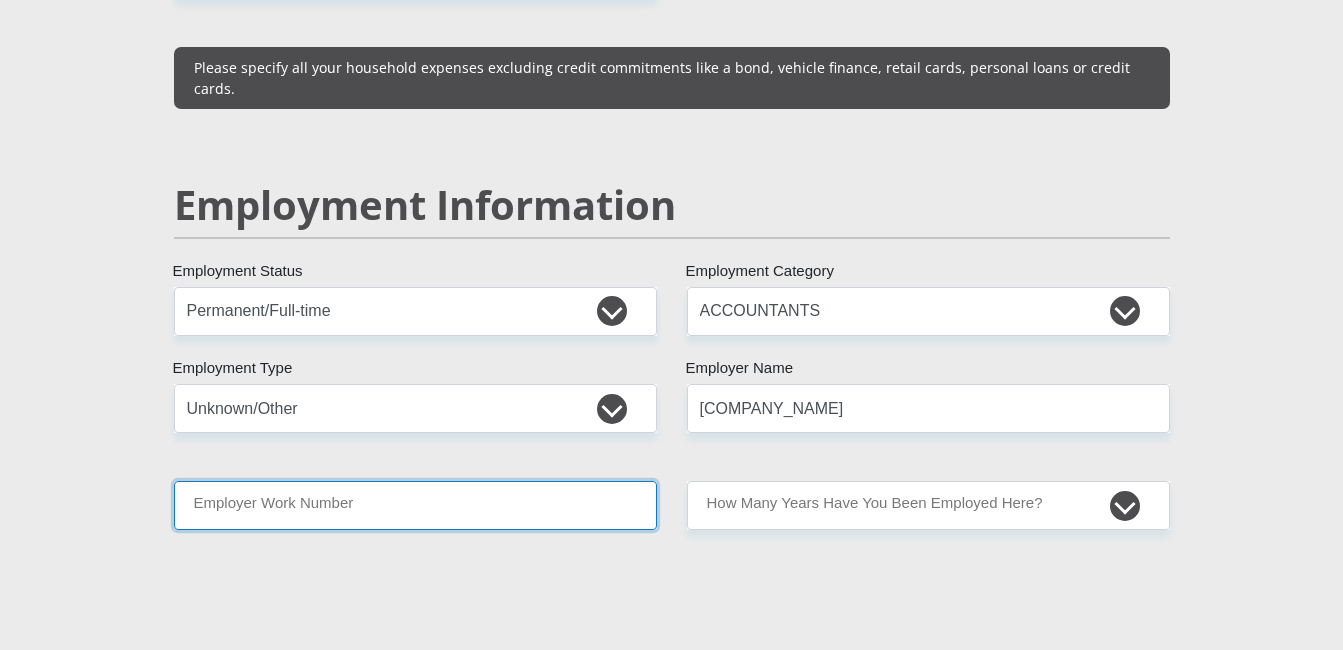 click on "Employer Work Number" at bounding box center (415, 505) 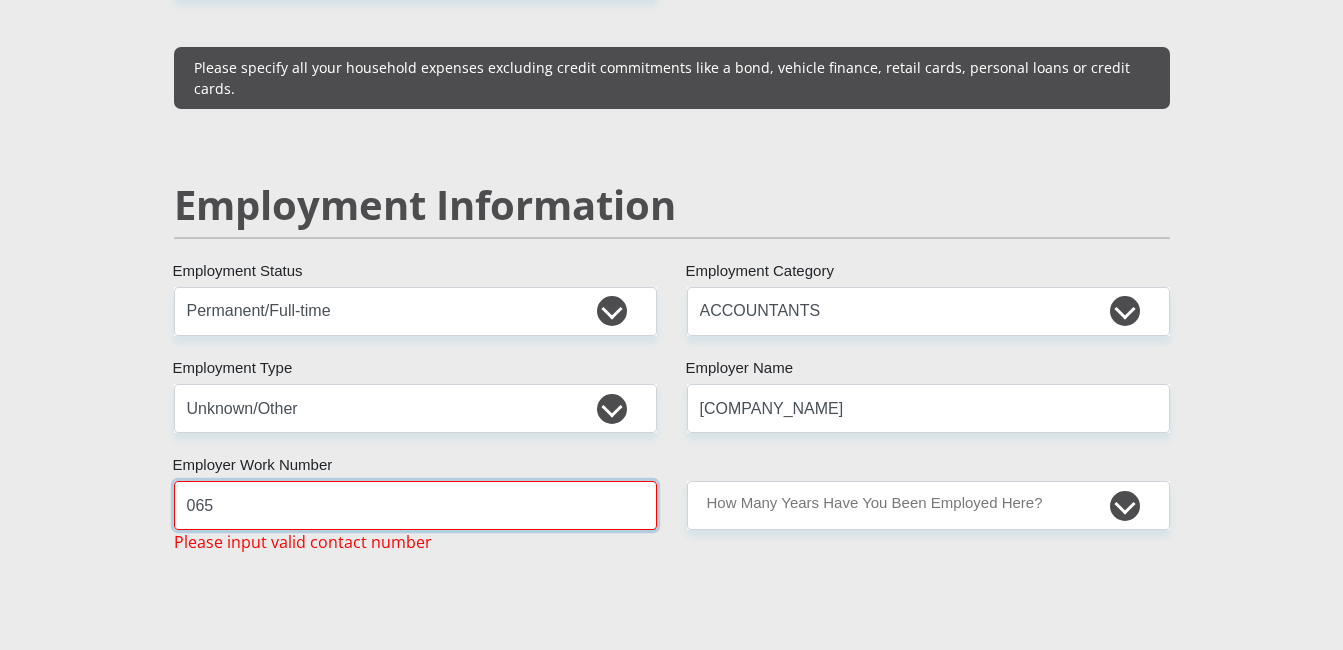 type on "[PHONE]" 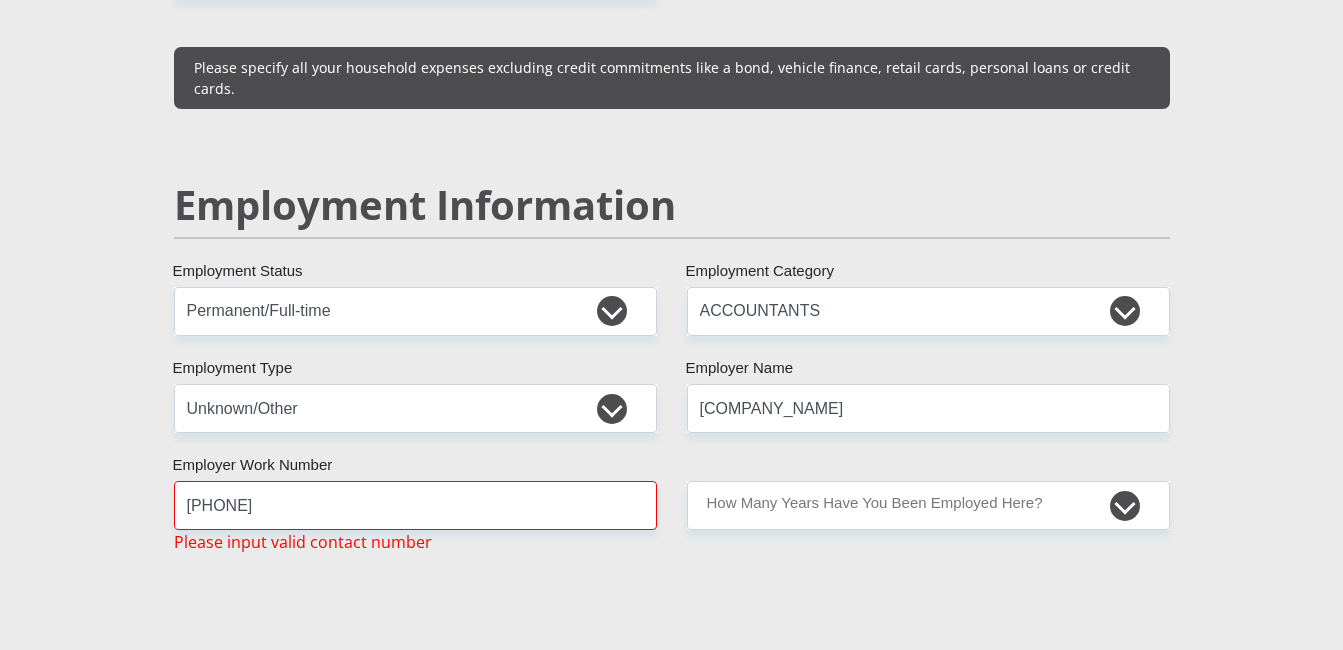 type on "[FIRST]" 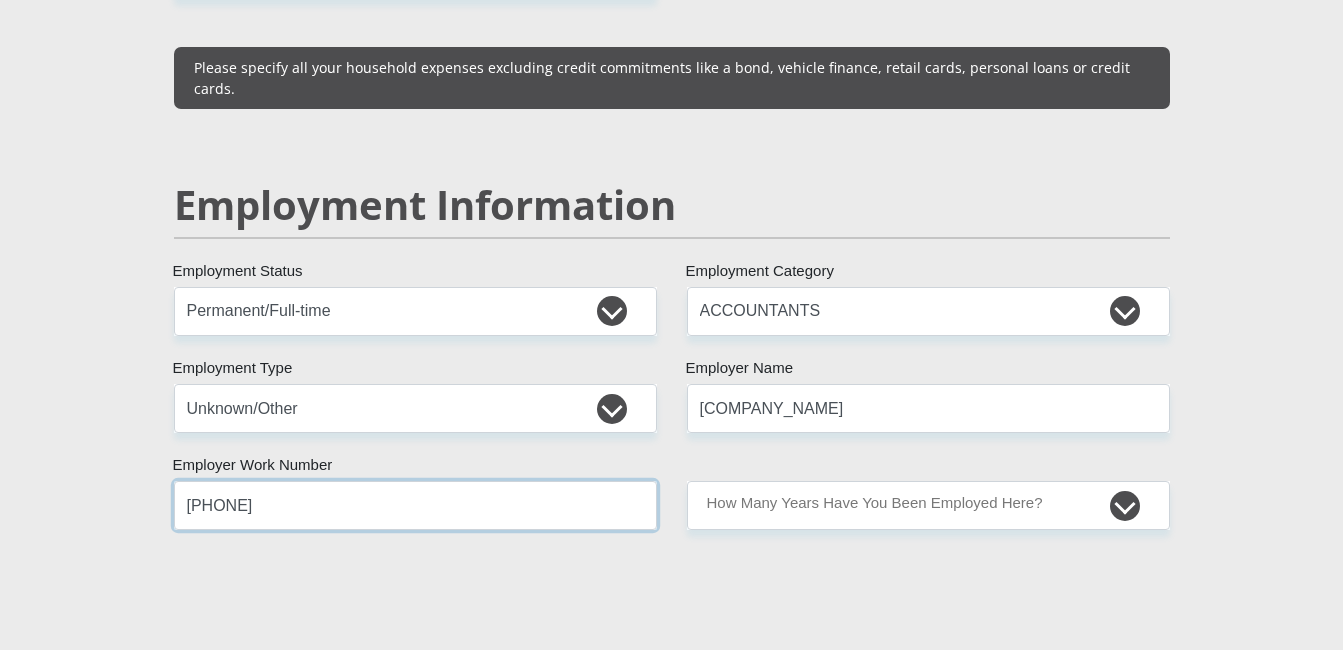 type on "[PHONE]" 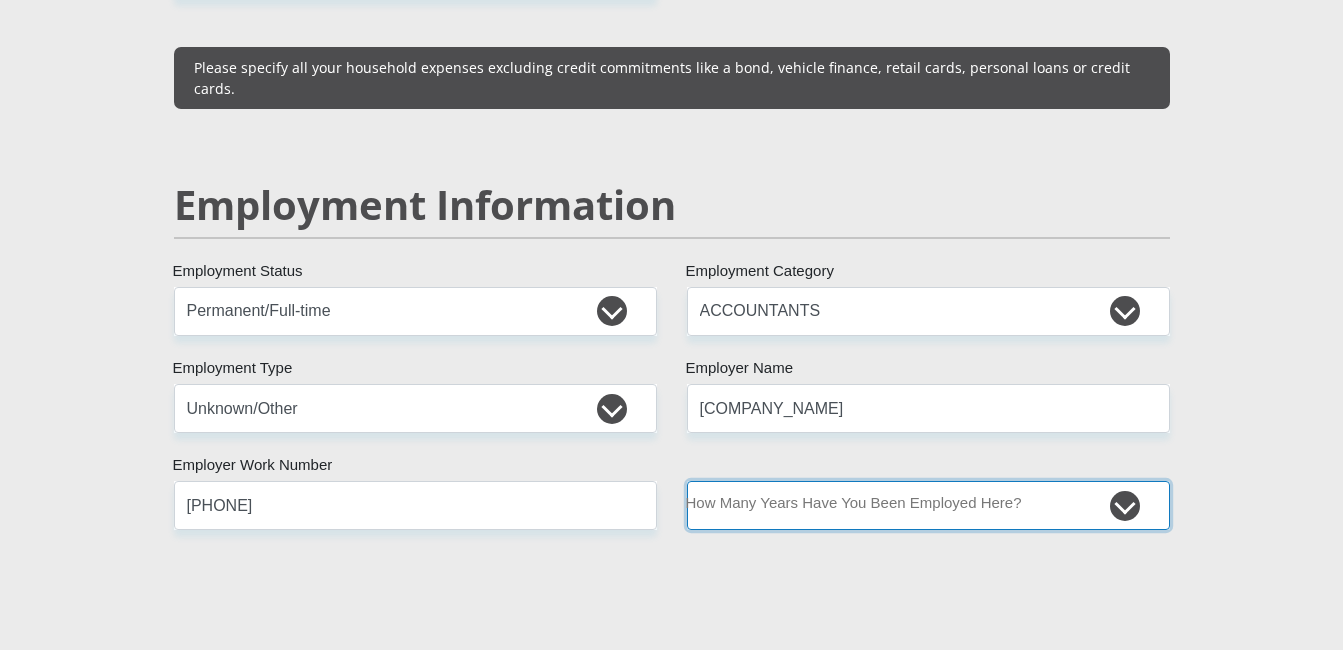 click on "less than 1 year
1-3 years
3-5 years
5+ years" at bounding box center (928, 505) 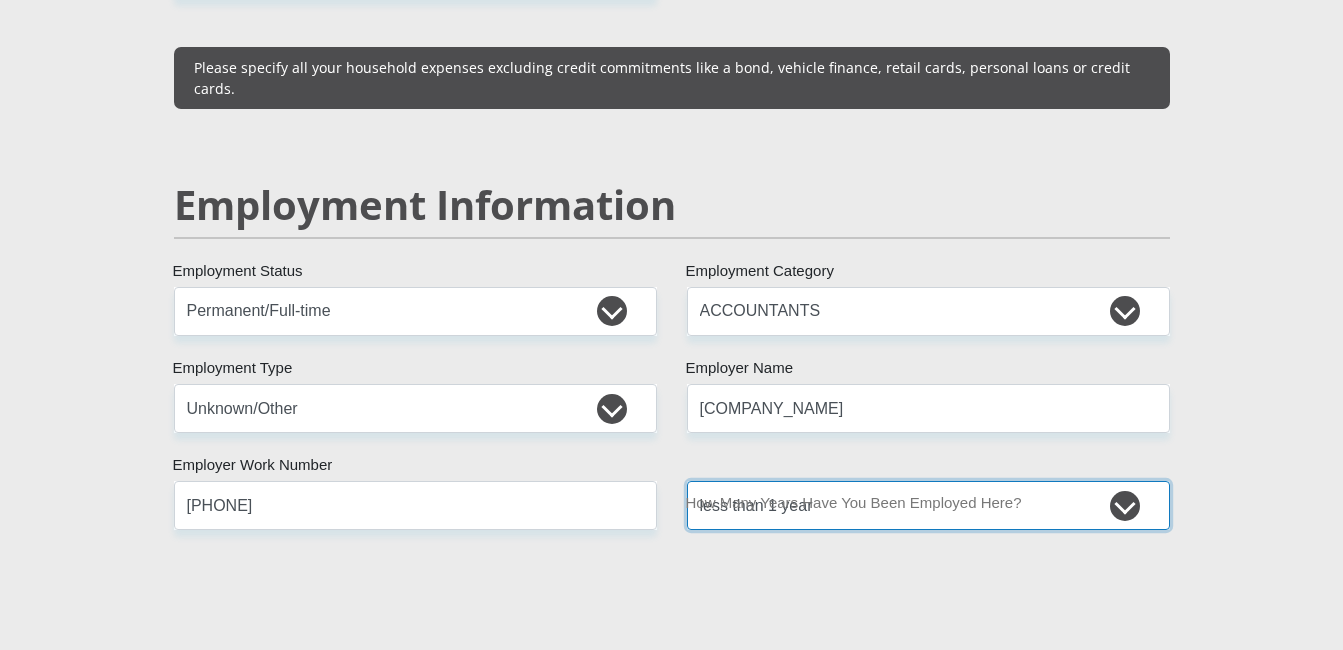 click on "less than 1 year
1-3 years
3-5 years
5+ years" at bounding box center (928, 505) 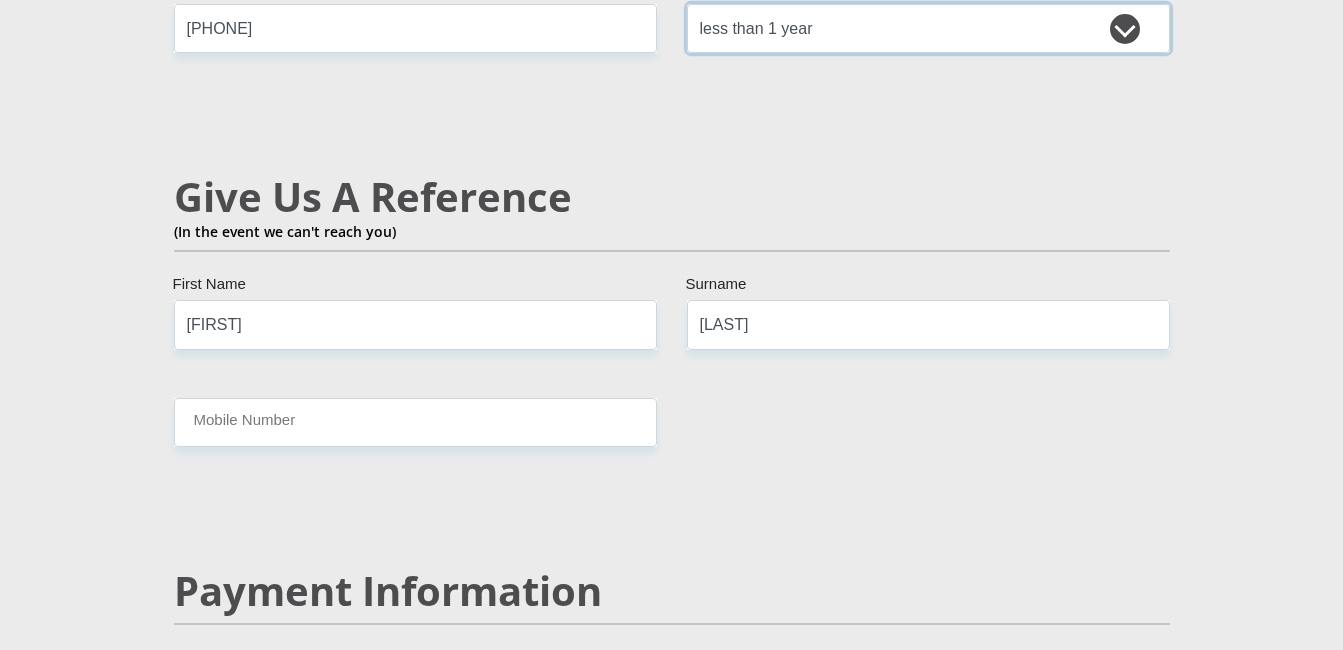scroll, scrollTop: 3400, scrollLeft: 0, axis: vertical 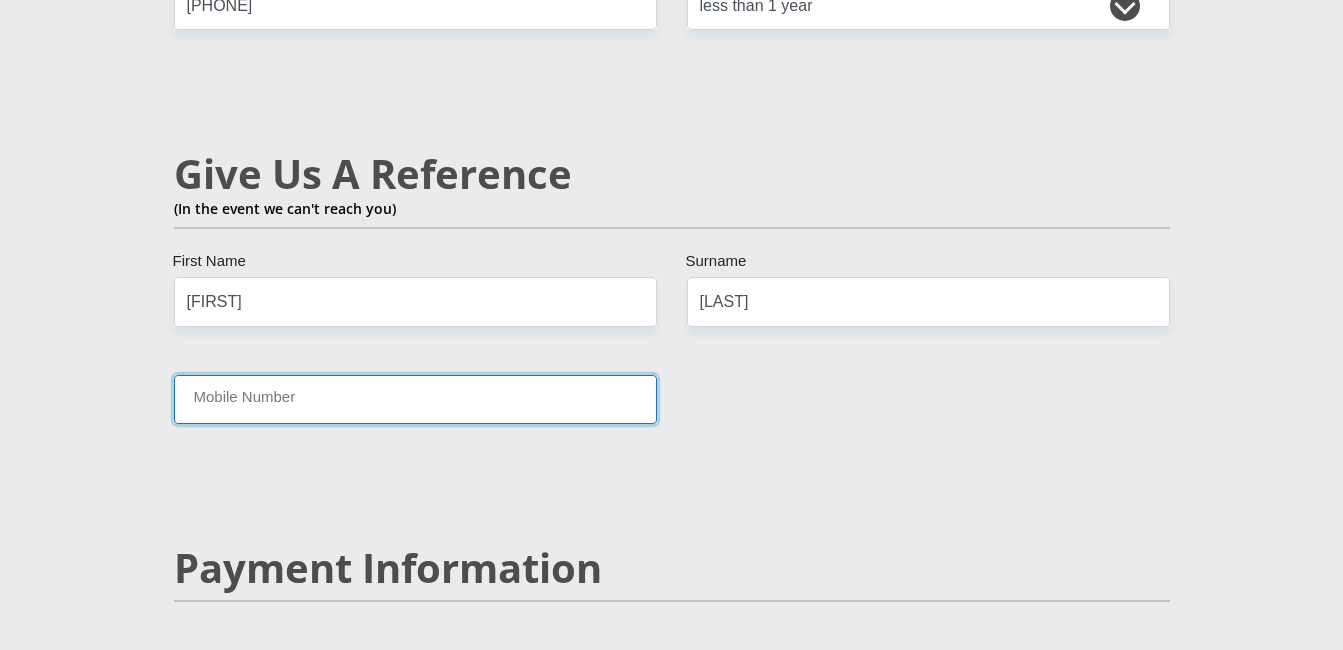 click on "Mobile Number" at bounding box center (415, 399) 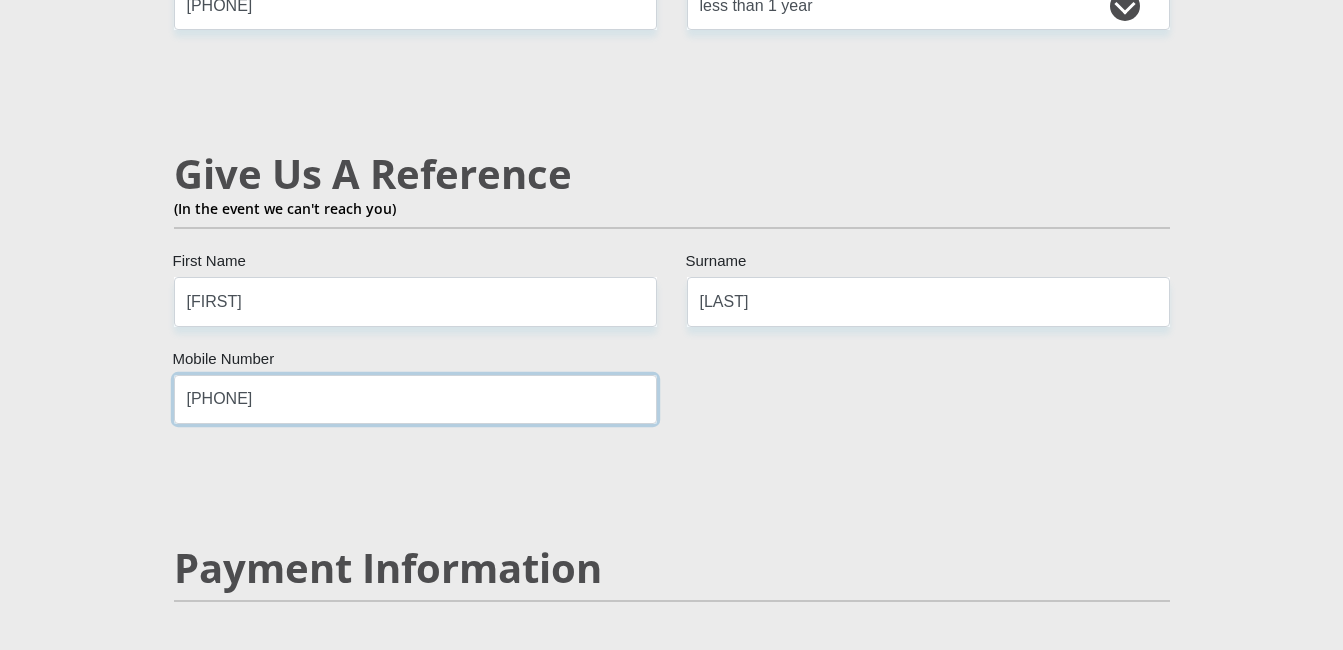 type on "[PHONE]" 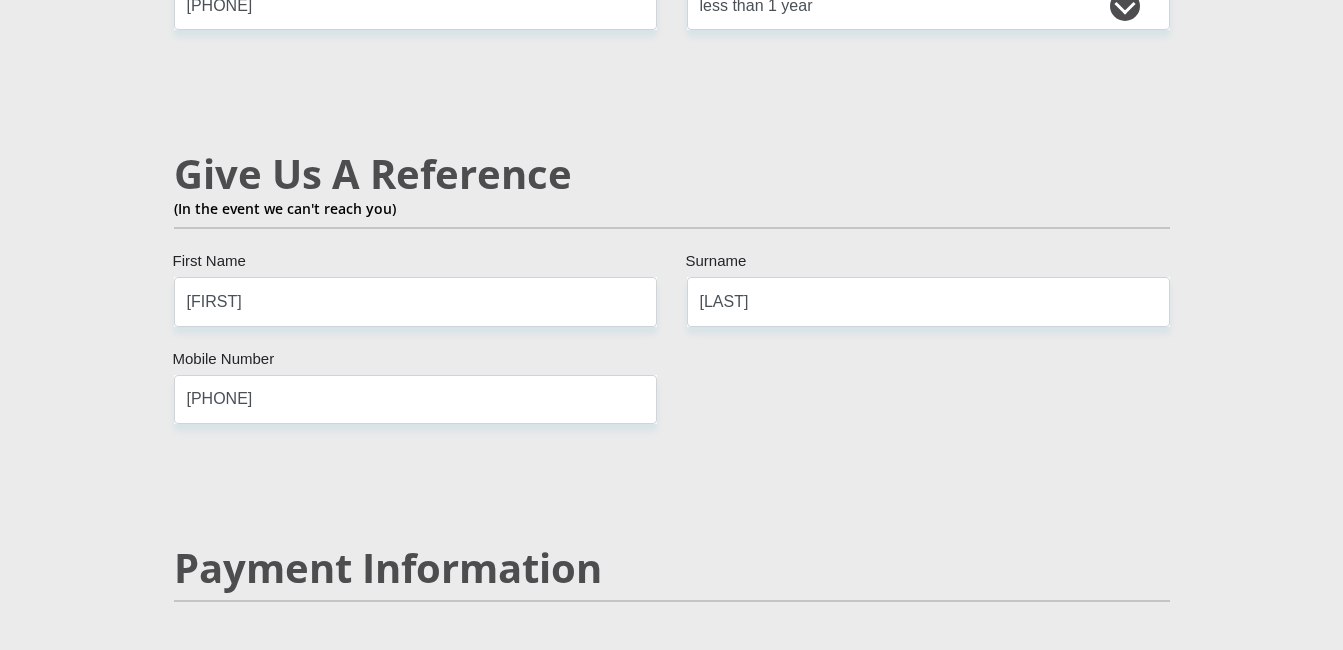 click on "[TITLE]
[FIRST]
[LAST]
[ID_NUMBER]
Please input valid ID number
[COUNTRY]
[COUNTRY]
[COUNTRY]
[COUNTRY]
[COUNTRY]
[COUNTRY]
[COUNTRY]
[COUNTRY]
[COUNTRY]
[COUNTRY]
[COUNTRY]
[COUNTRY]
[COUNTRY]" at bounding box center (672, -222) 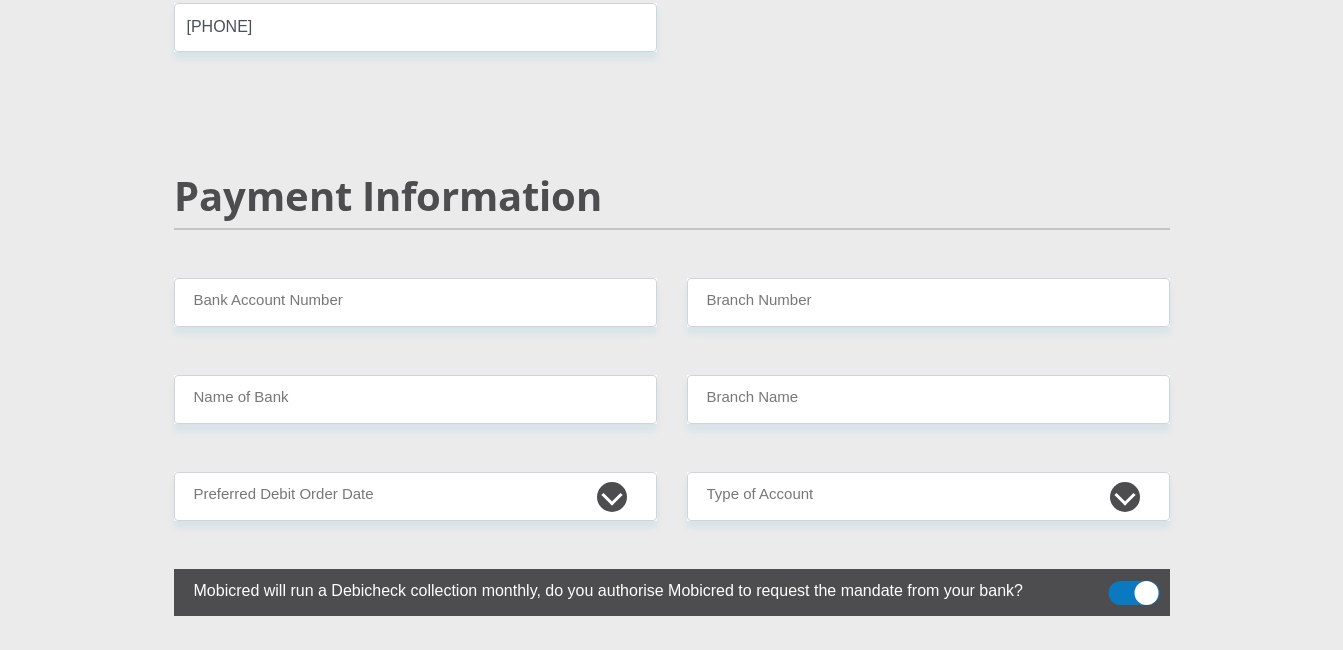 scroll, scrollTop: 3800, scrollLeft: 0, axis: vertical 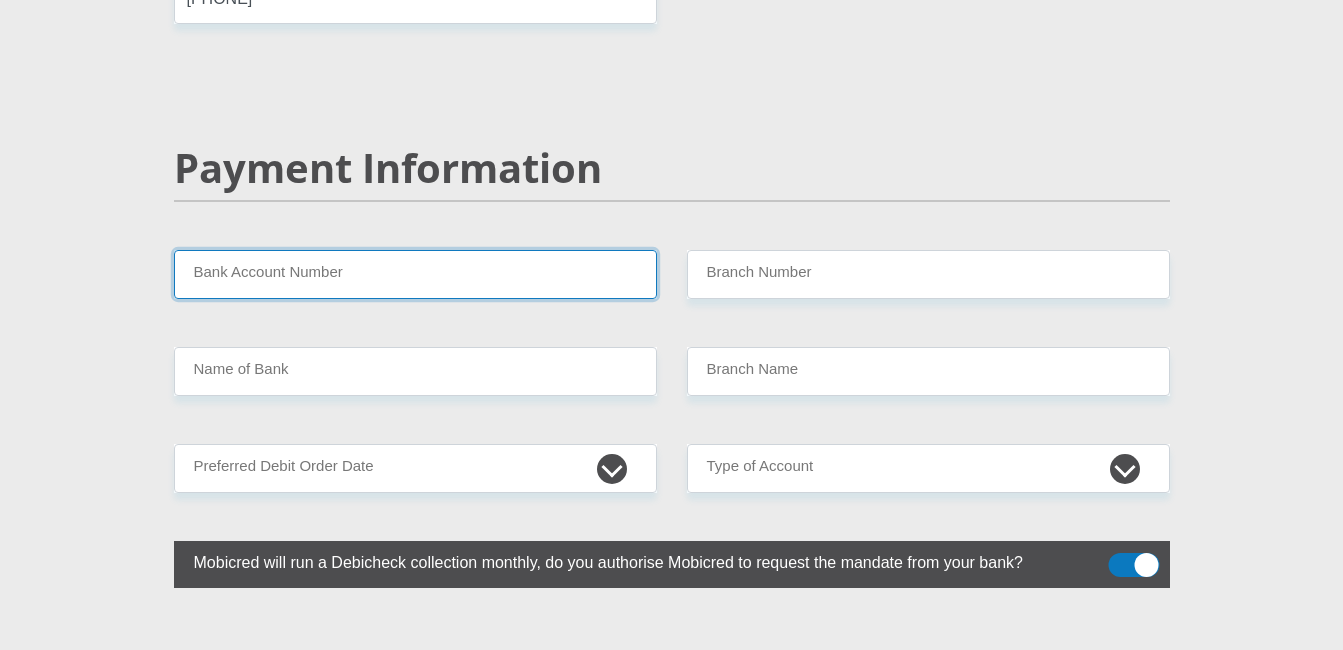 click on "Bank Account Number" at bounding box center (415, 274) 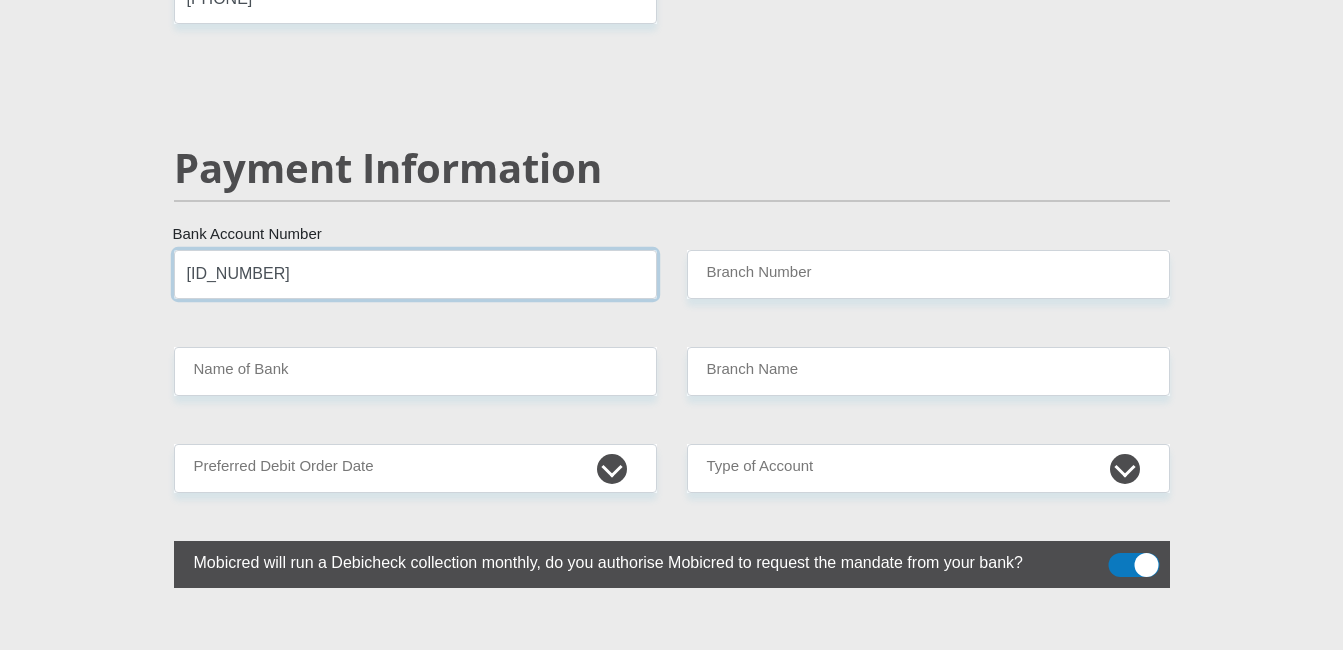 type on "[ID_NUMBER]" 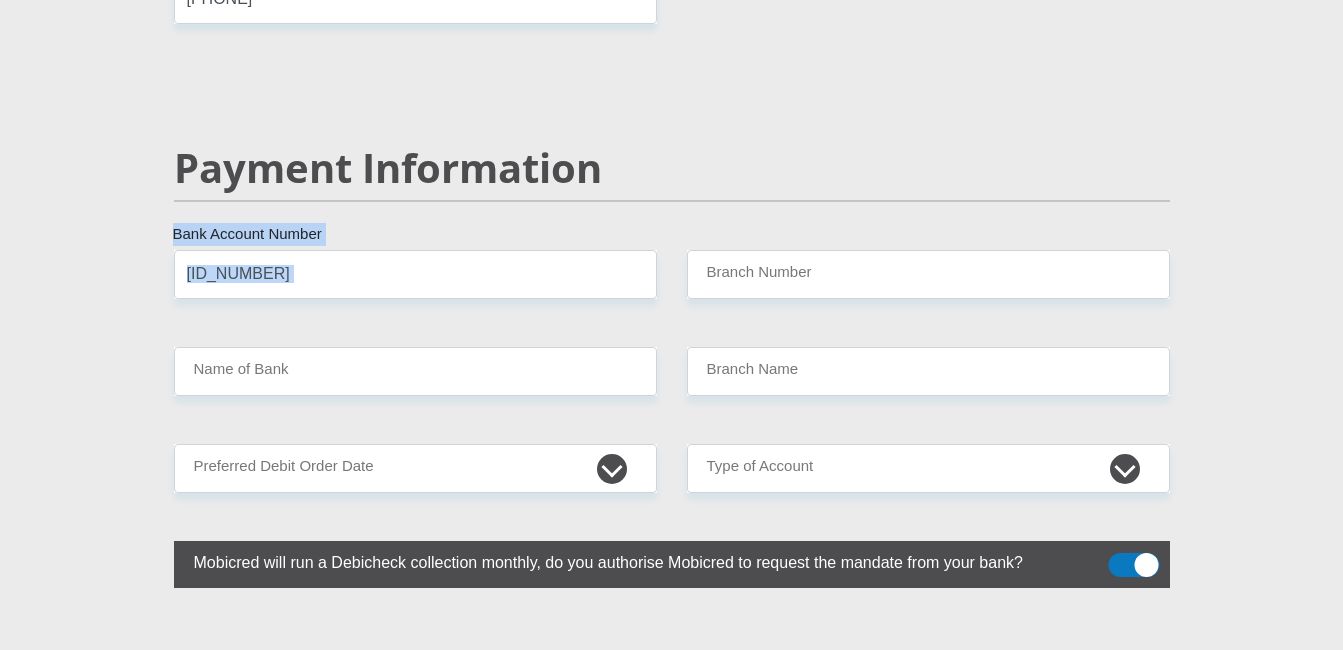 click on "[TITLE]
[FIRST]
[LAST]
[ID_NUMBER]
Please input valid ID number
[COUNTRY]
[COUNTRY]
[COUNTRY]
[COUNTRY]
[COUNTRY]
[COUNTRY]
[COUNTRY]
[COUNTRY]
[COUNTRY]
[COUNTRY]
[COUNTRY]
[COUNTRY]
[COUNTRY]" at bounding box center (672, -622) 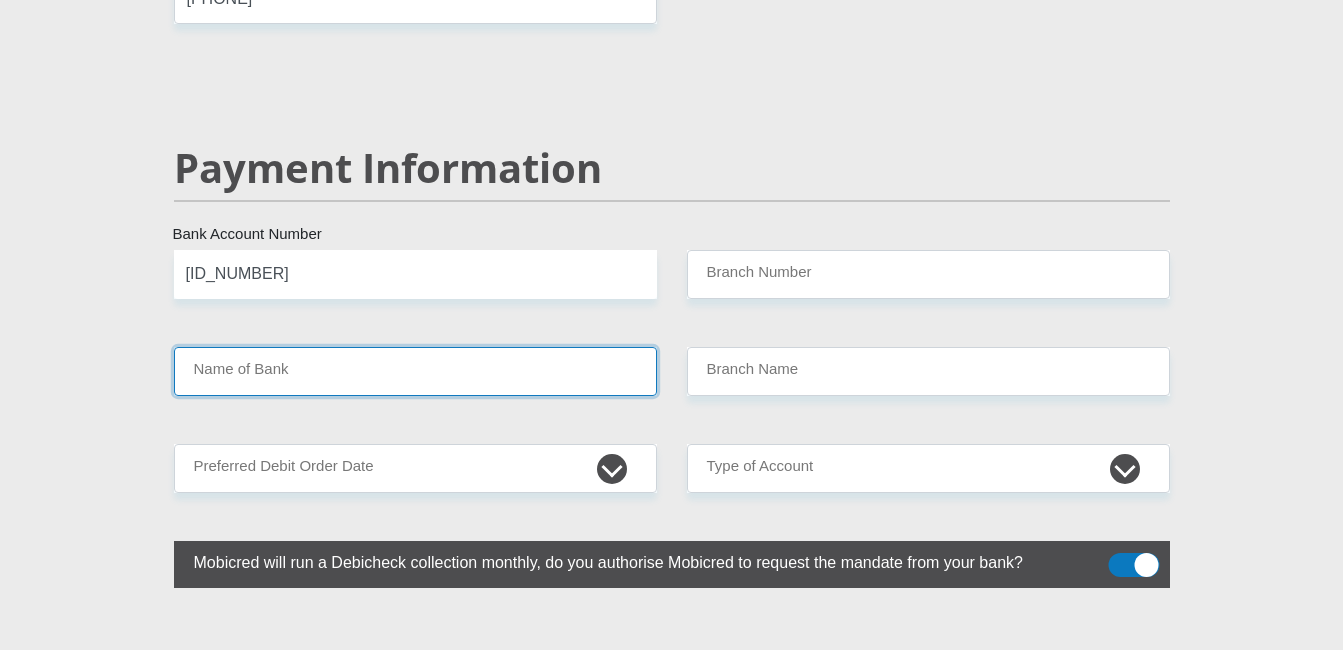 click on "Name of Bank" at bounding box center (415, 371) 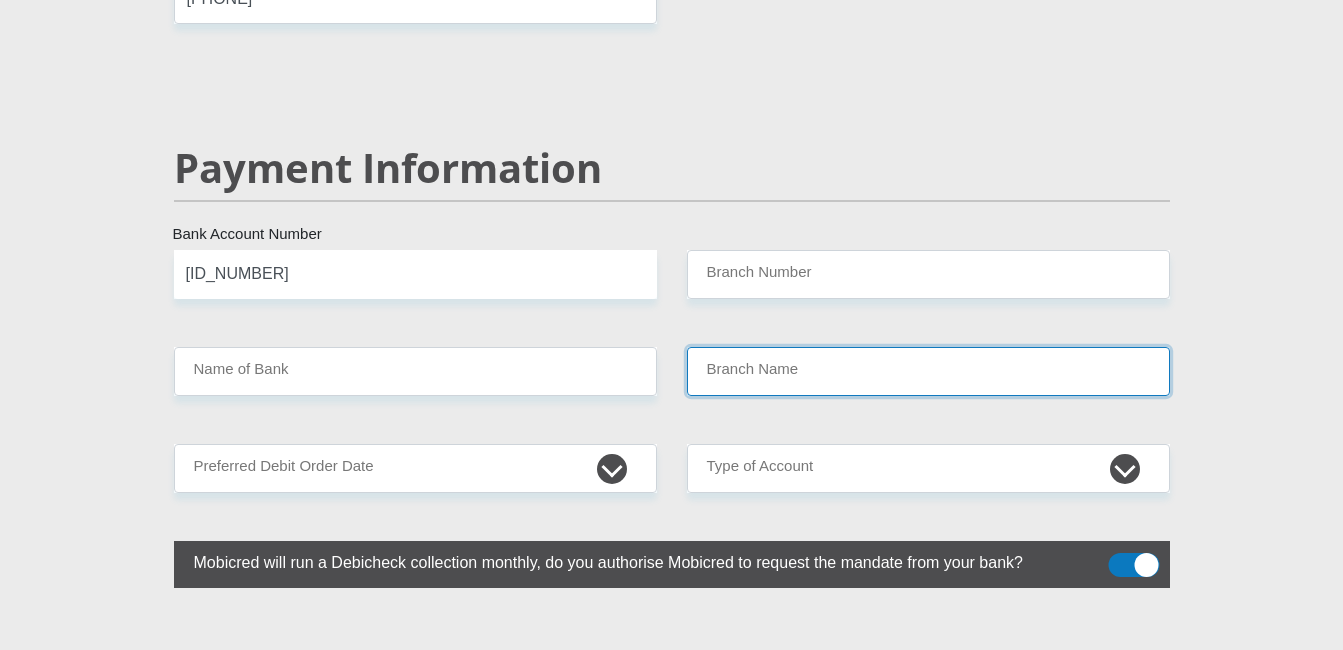 click on "Branch Name" at bounding box center [928, 371] 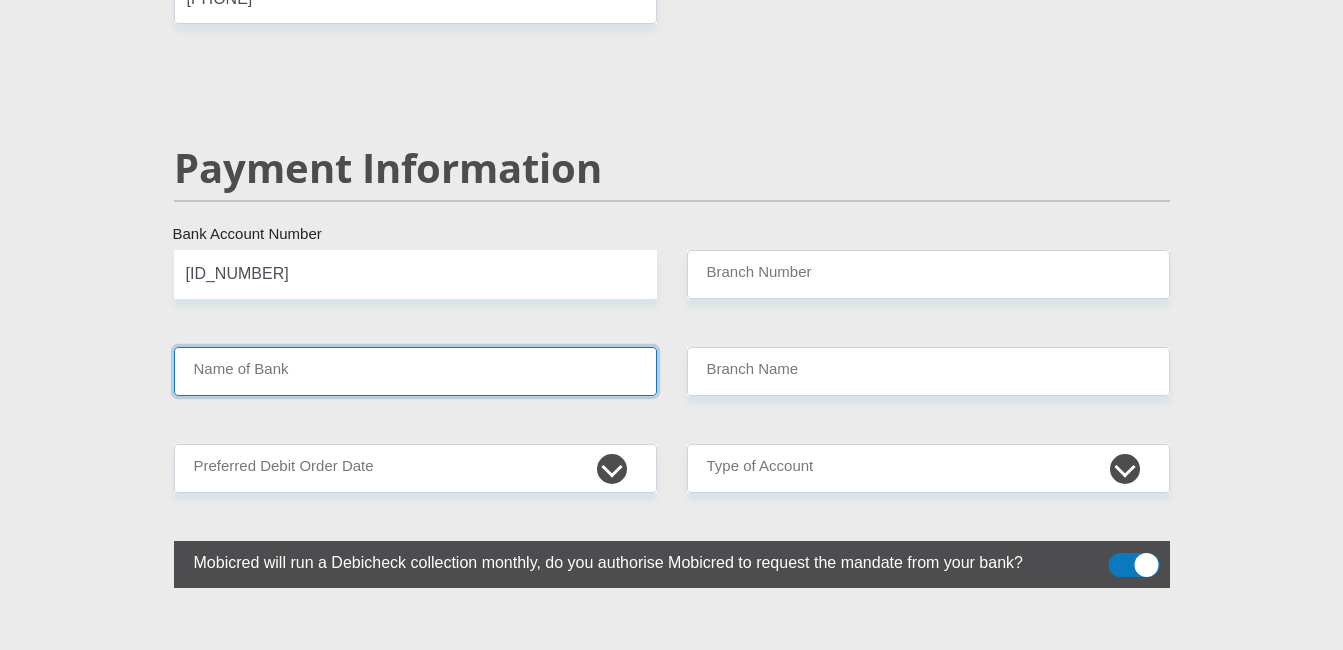 click on "Name of Bank" at bounding box center (415, 371) 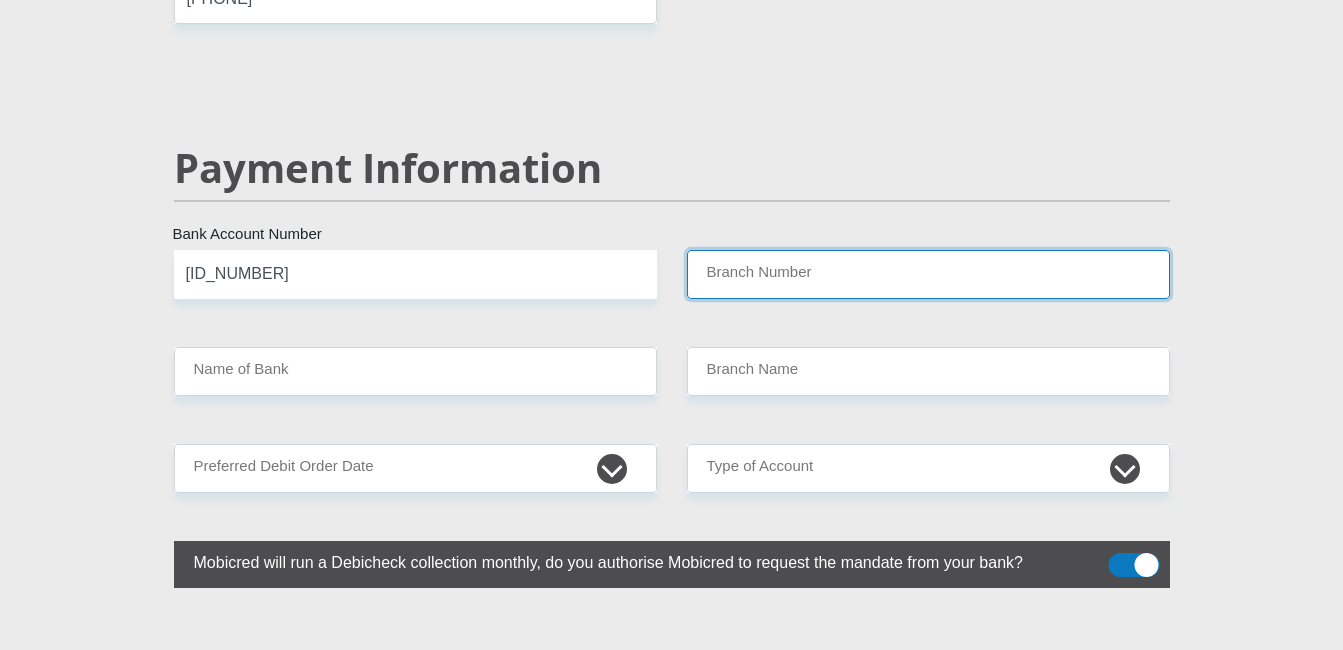 click on "Branch Number" at bounding box center [928, 274] 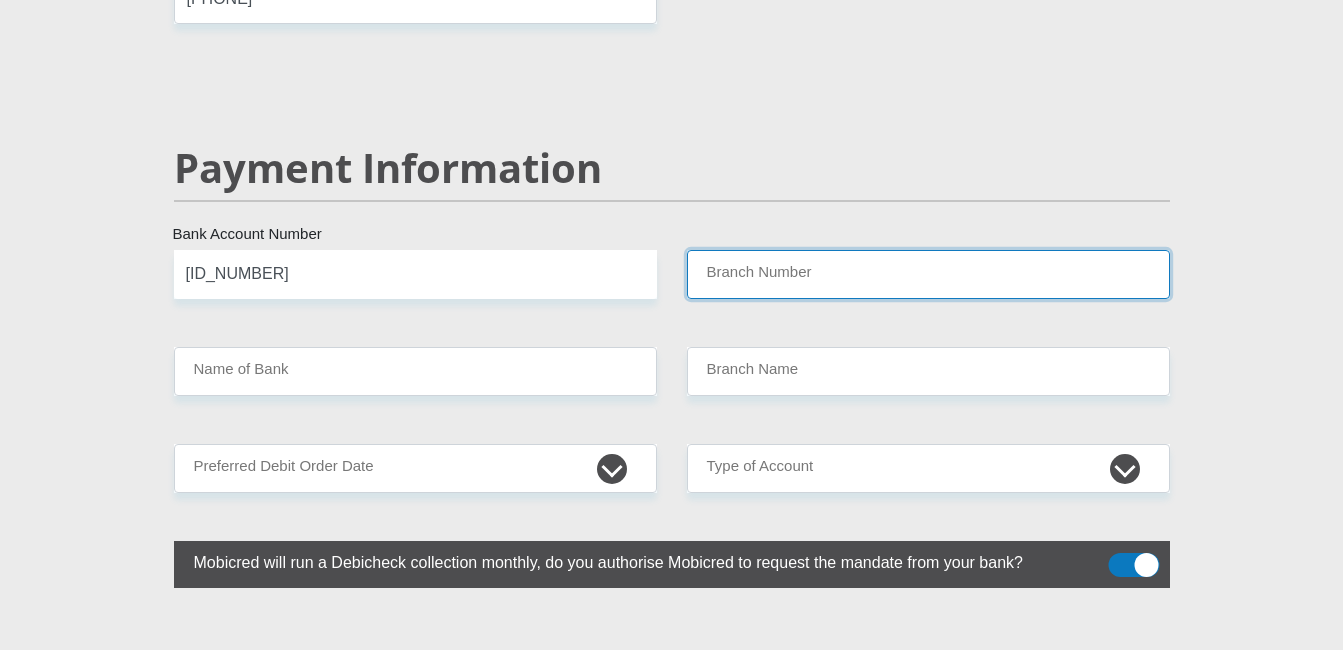 type on "470010" 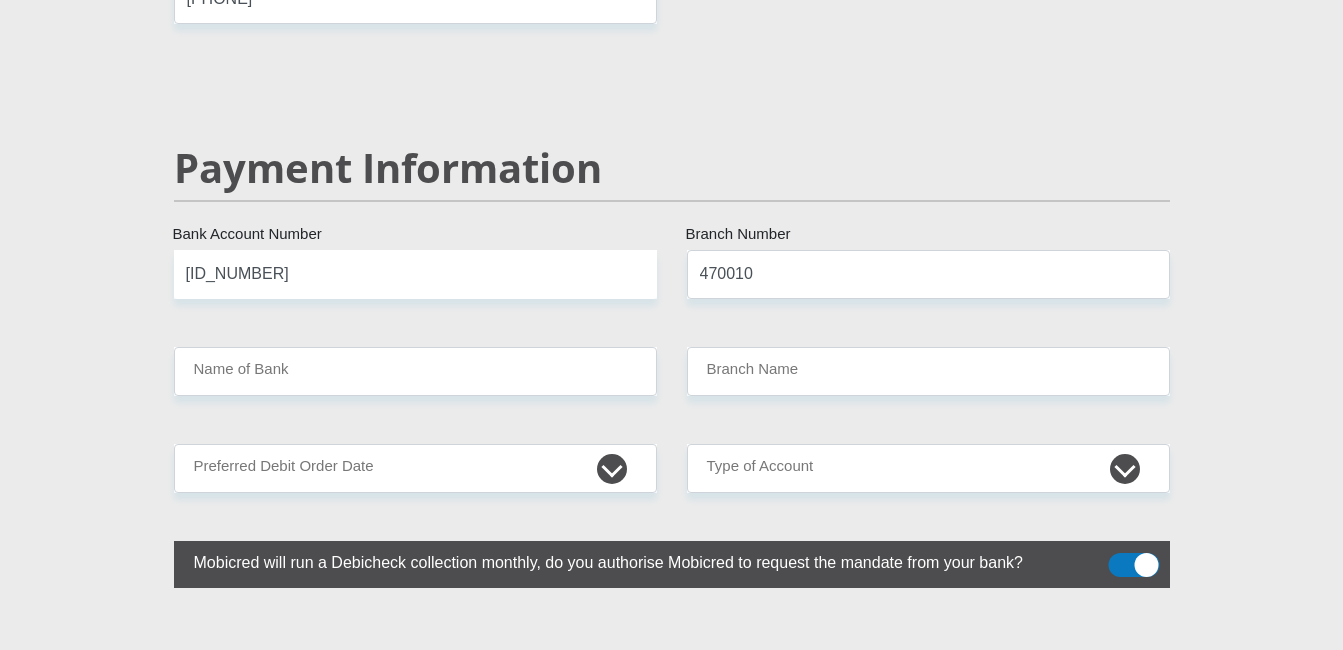 click on "[TITLE]
[FIRST]
[LAST]
[ID_NUMBER]
Please input valid ID number
[COUNTRY]
[COUNTRY]
[COUNTRY]
[COUNTRY]
[COUNTRY]
[COUNTRY]
[COUNTRY]
[COUNTRY]
[COUNTRY]
[COUNTRY]
[COUNTRY]
[COUNTRY]
[COUNTRY]" at bounding box center [672, -622] 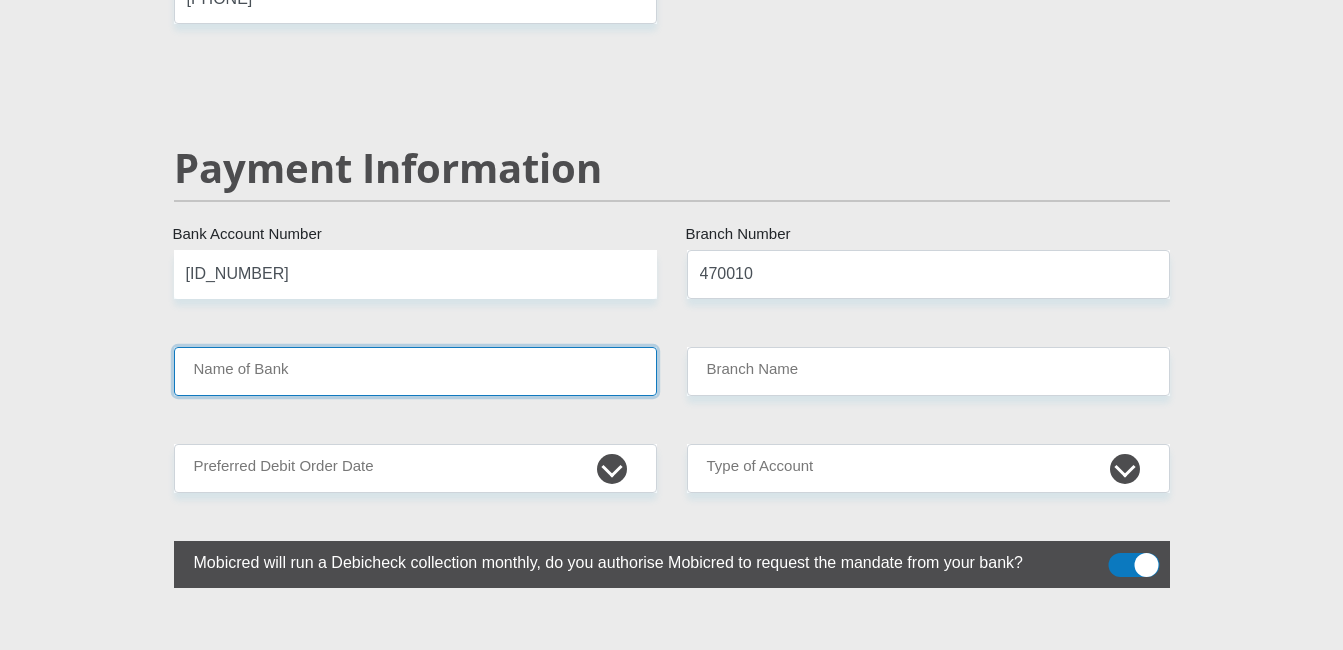 type on "CAPITEC BANK LIMITED" 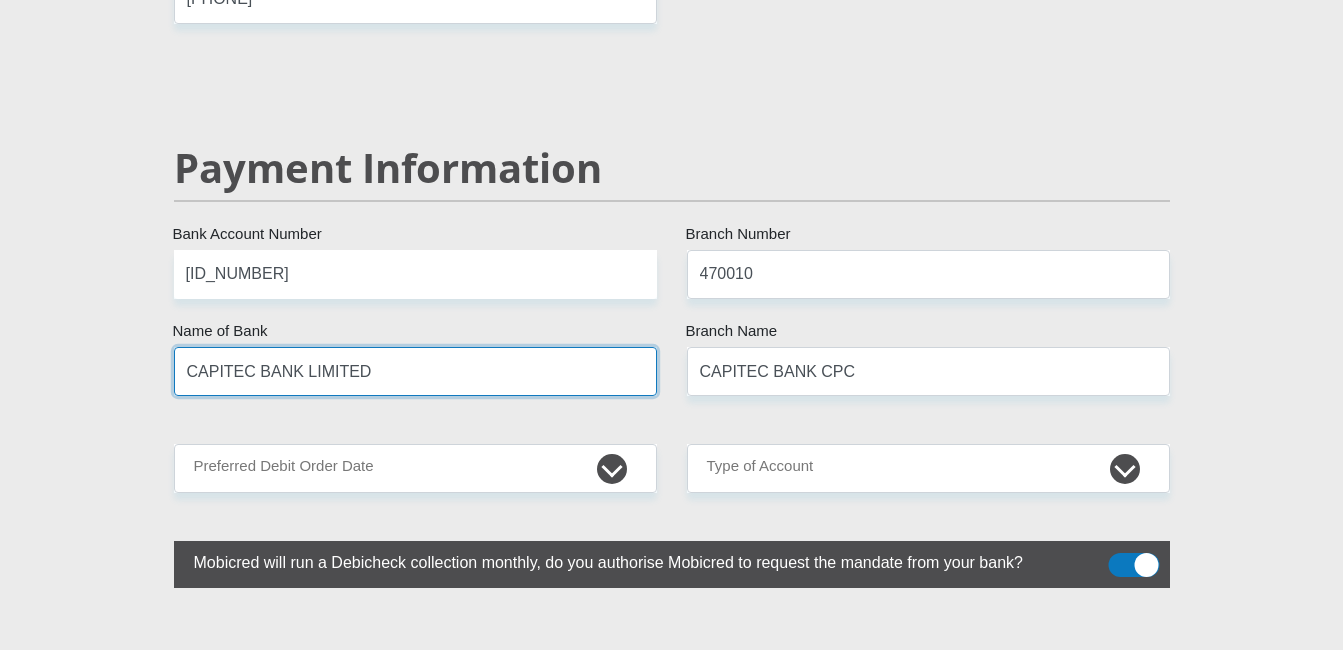 click on "CAPITEC BANK LIMITED" at bounding box center (415, 371) 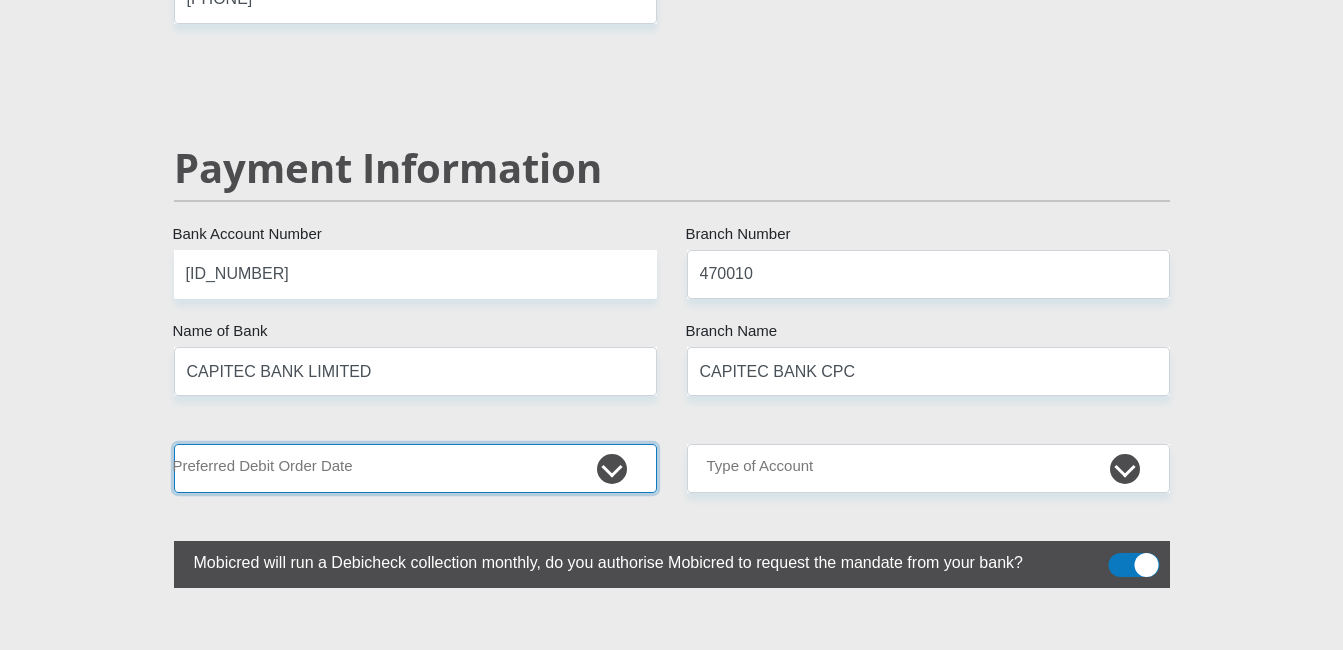 click on "1st
2nd
3rd
4th
5th
7th
18th
19th
20th
21st
22nd
23rd
24th
25th
26th
27th
28th
29th
30th" at bounding box center [415, 468] 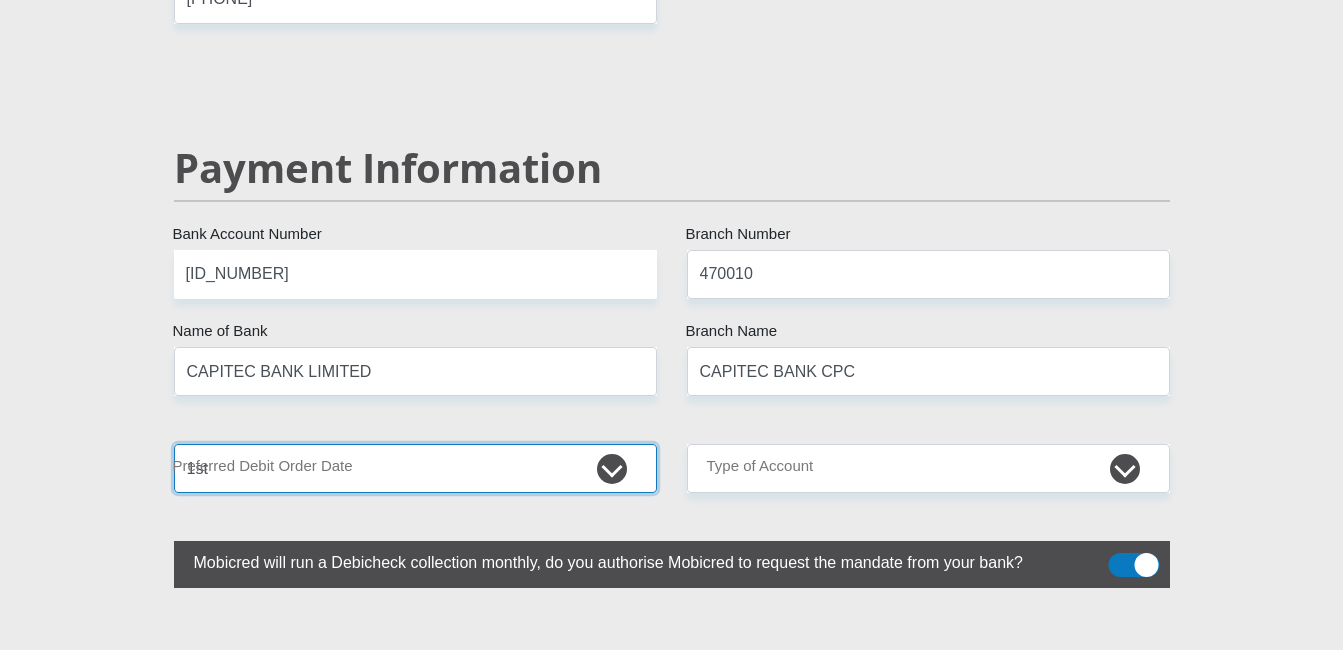 click on "1st
2nd
3rd
4th
5th
7th
18th
19th
20th
21st
22nd
23rd
24th
25th
26th
27th
28th
29th
30th" at bounding box center (415, 468) 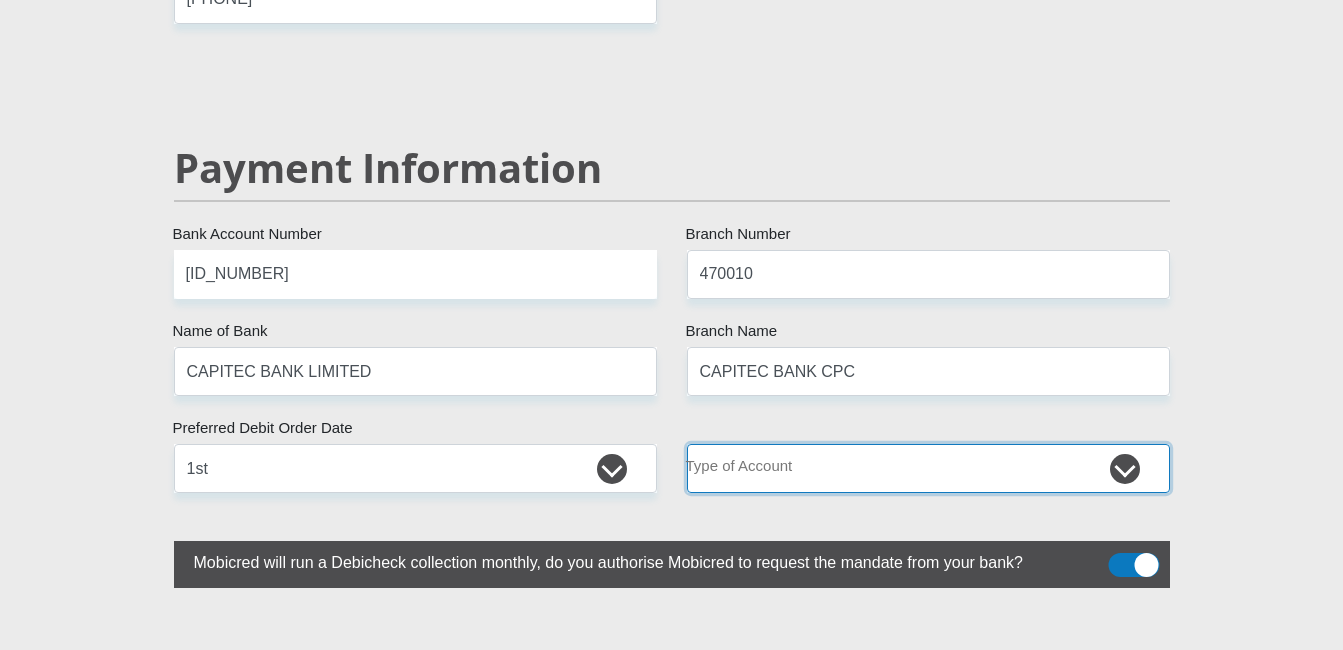 click on "Cheque
Savings" at bounding box center (928, 468) 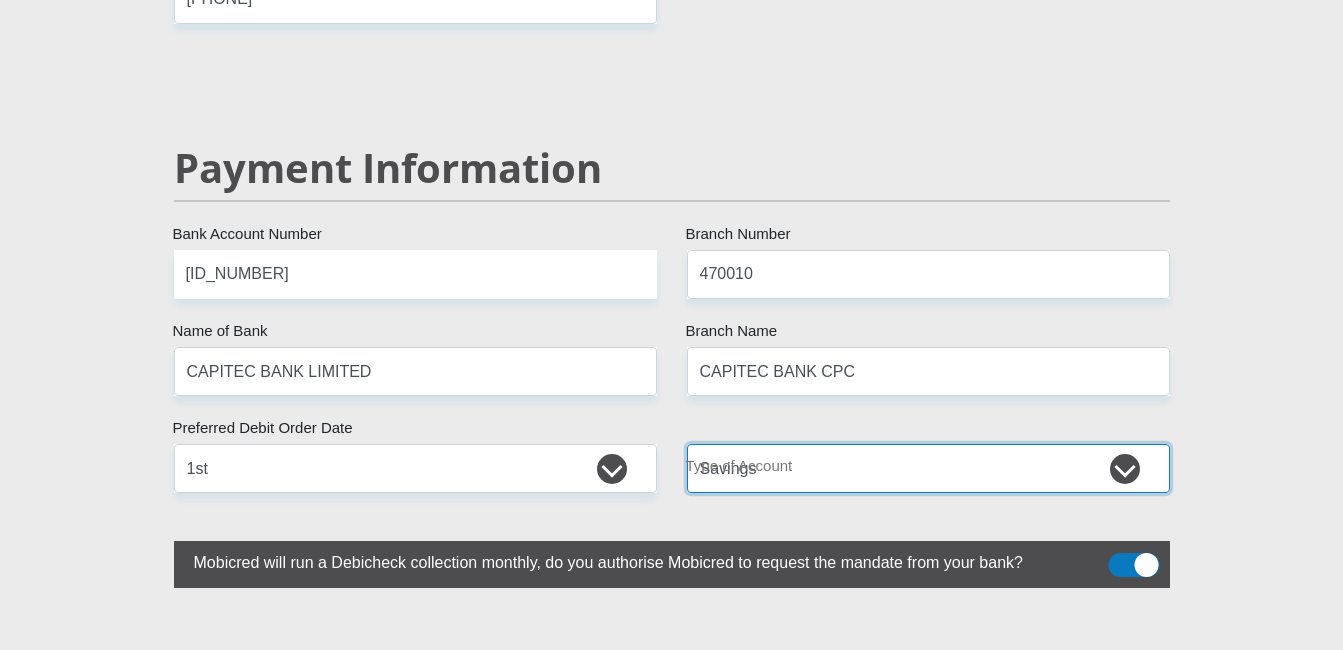 click on "Cheque
Savings" at bounding box center (928, 468) 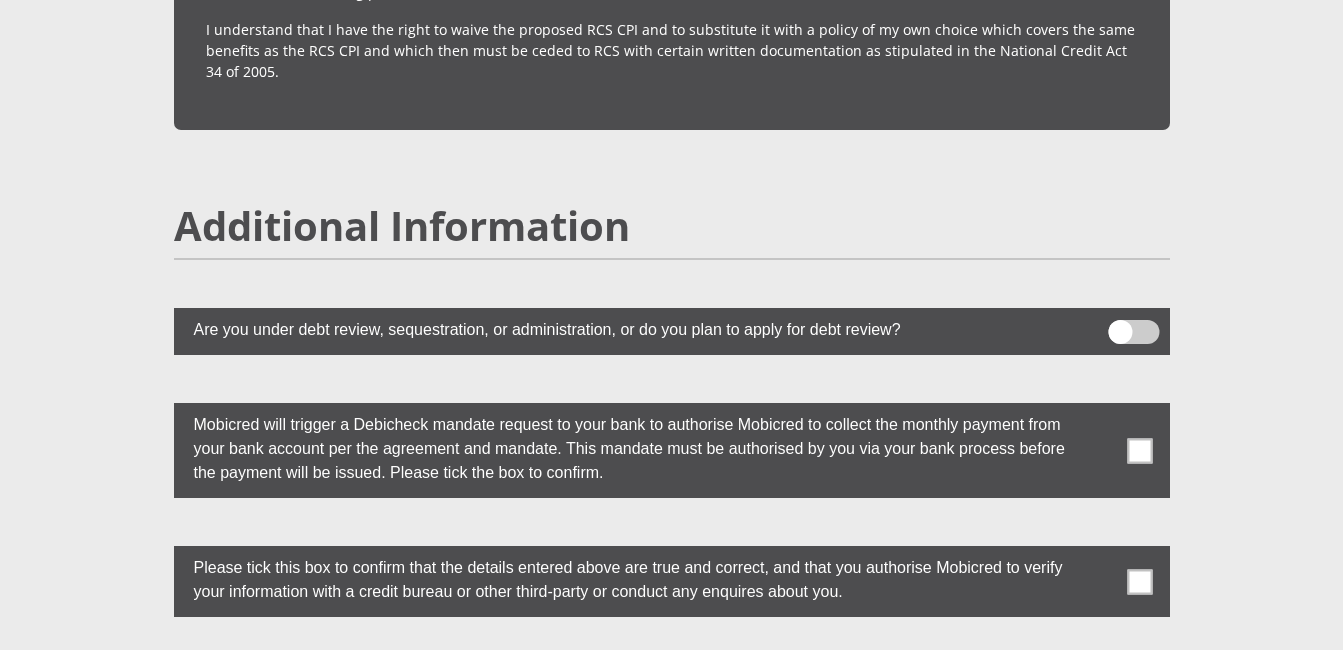 scroll, scrollTop: 5400, scrollLeft: 0, axis: vertical 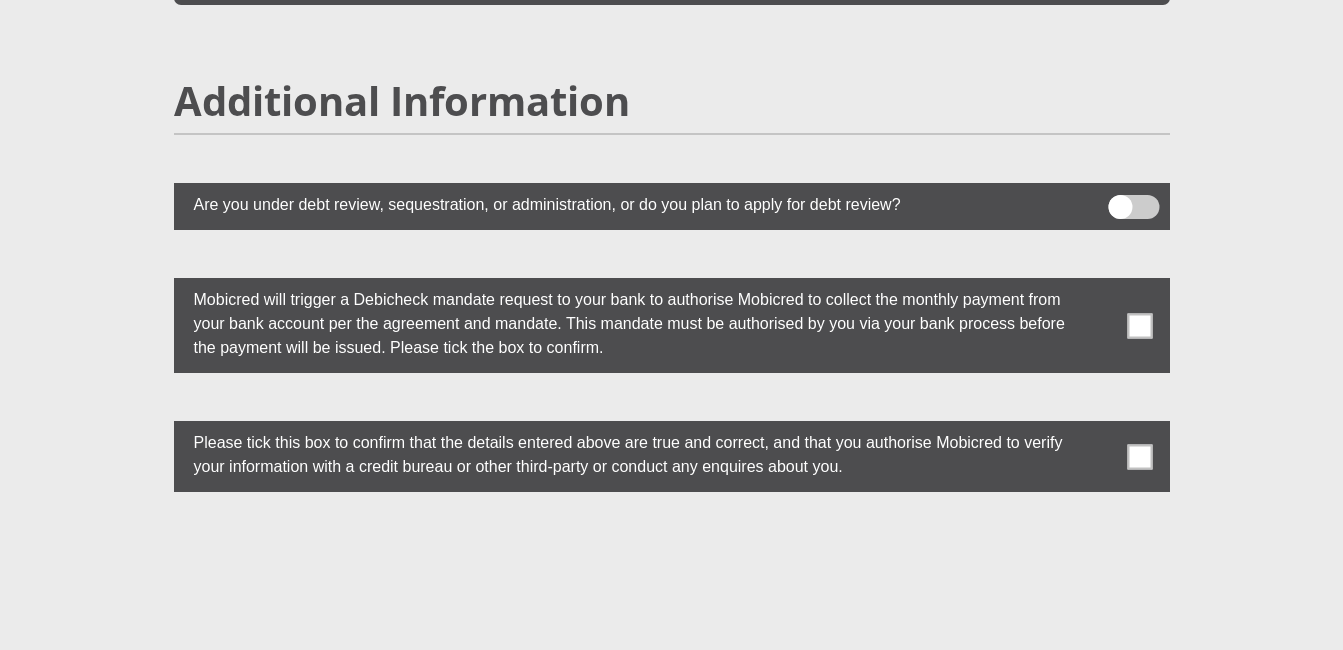click at bounding box center (1139, 325) 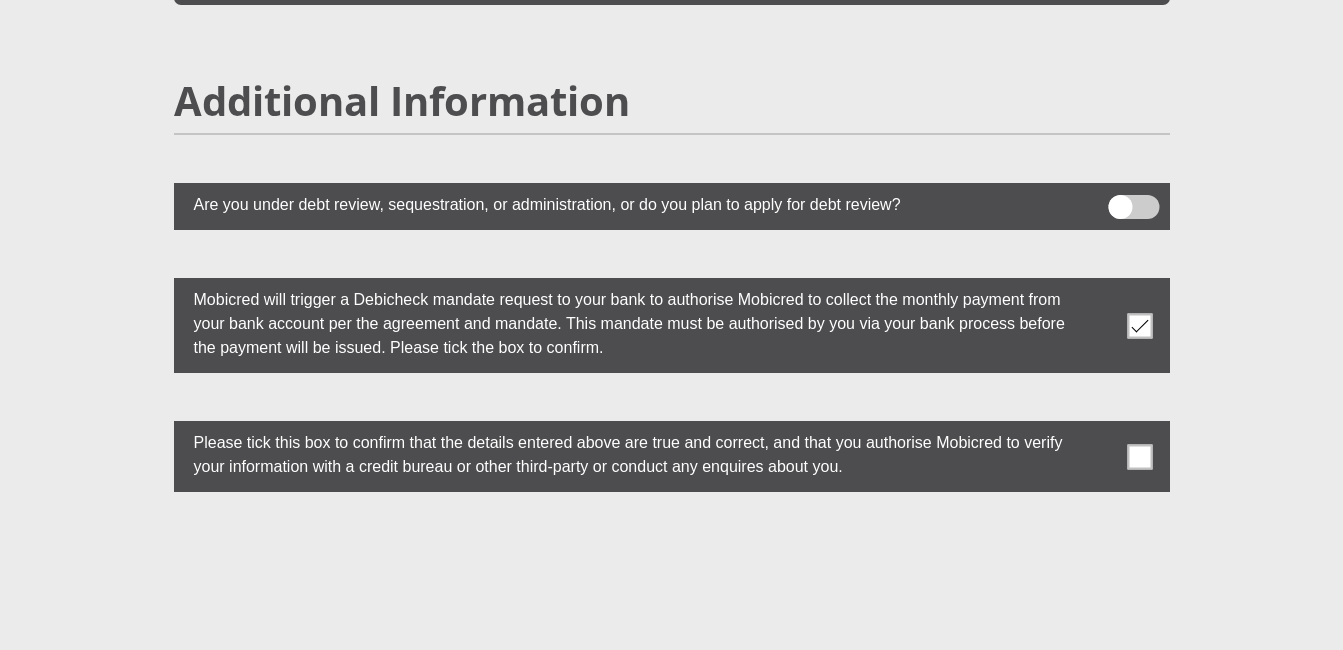 click at bounding box center (1139, 456) 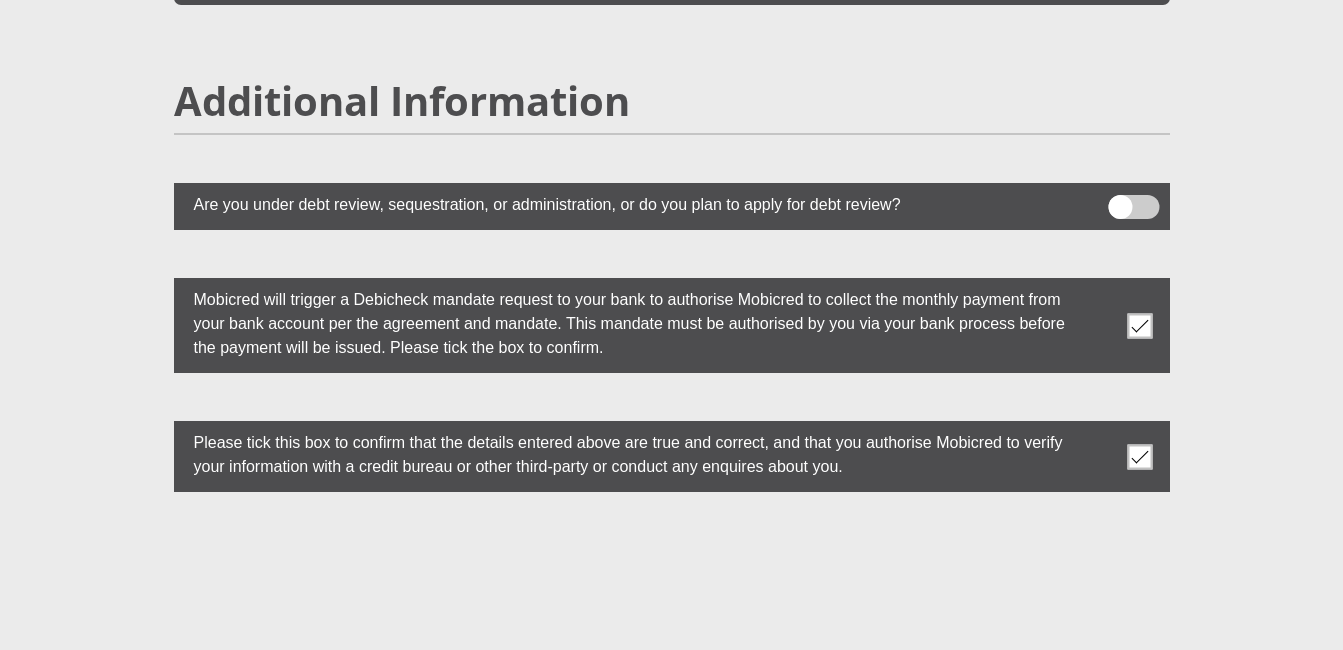 scroll, scrollTop: 5700, scrollLeft: 0, axis: vertical 